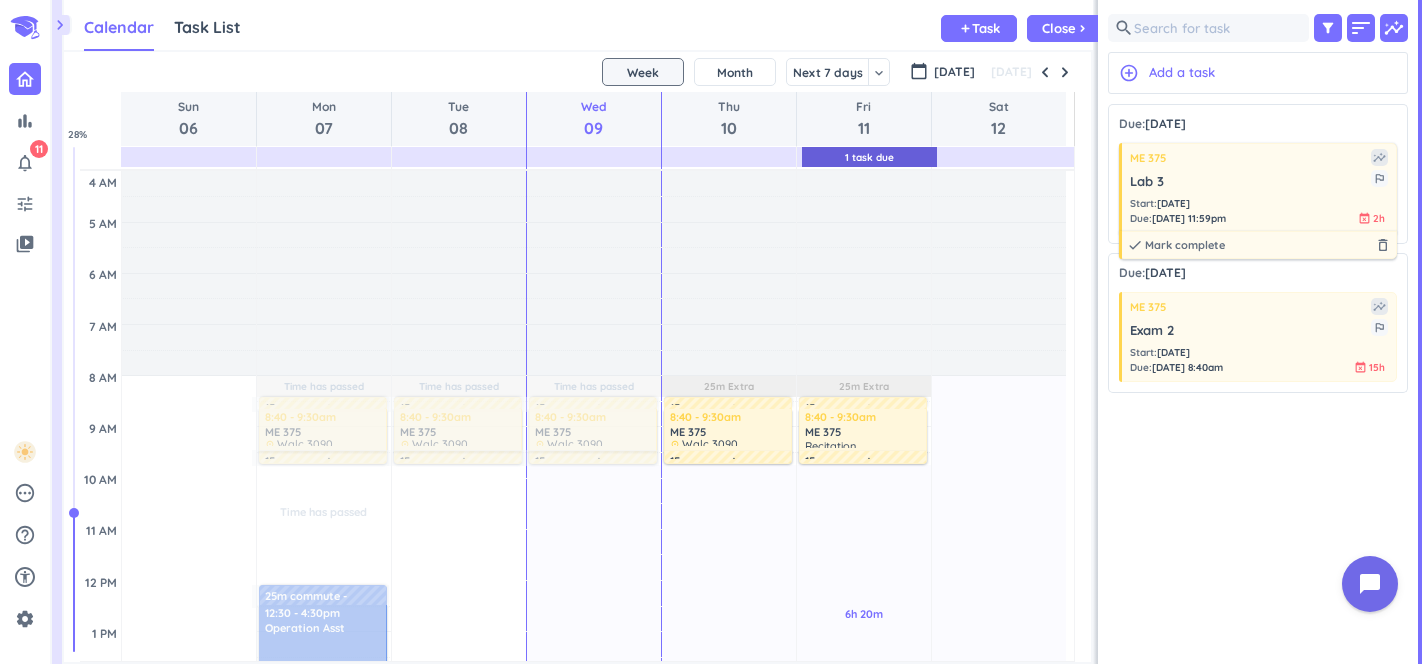 scroll, scrollTop: 0, scrollLeft: 0, axis: both 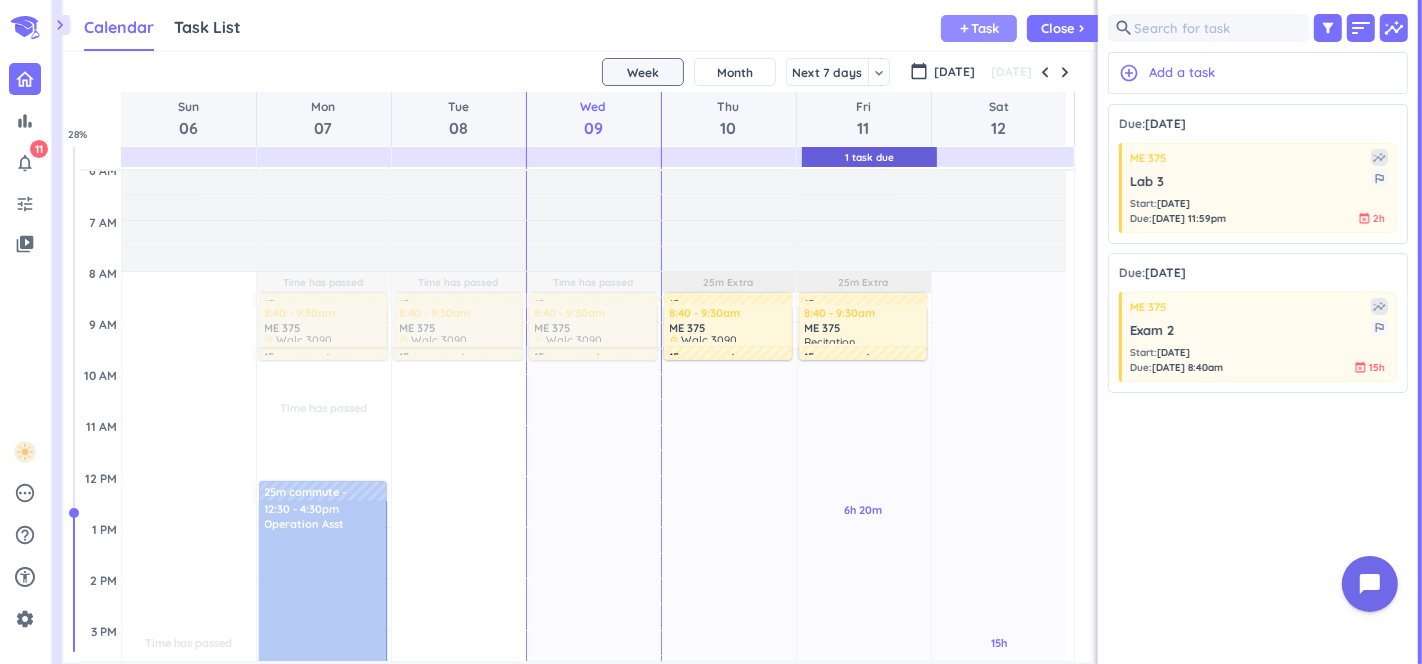 click on "Task" at bounding box center (986, 28) 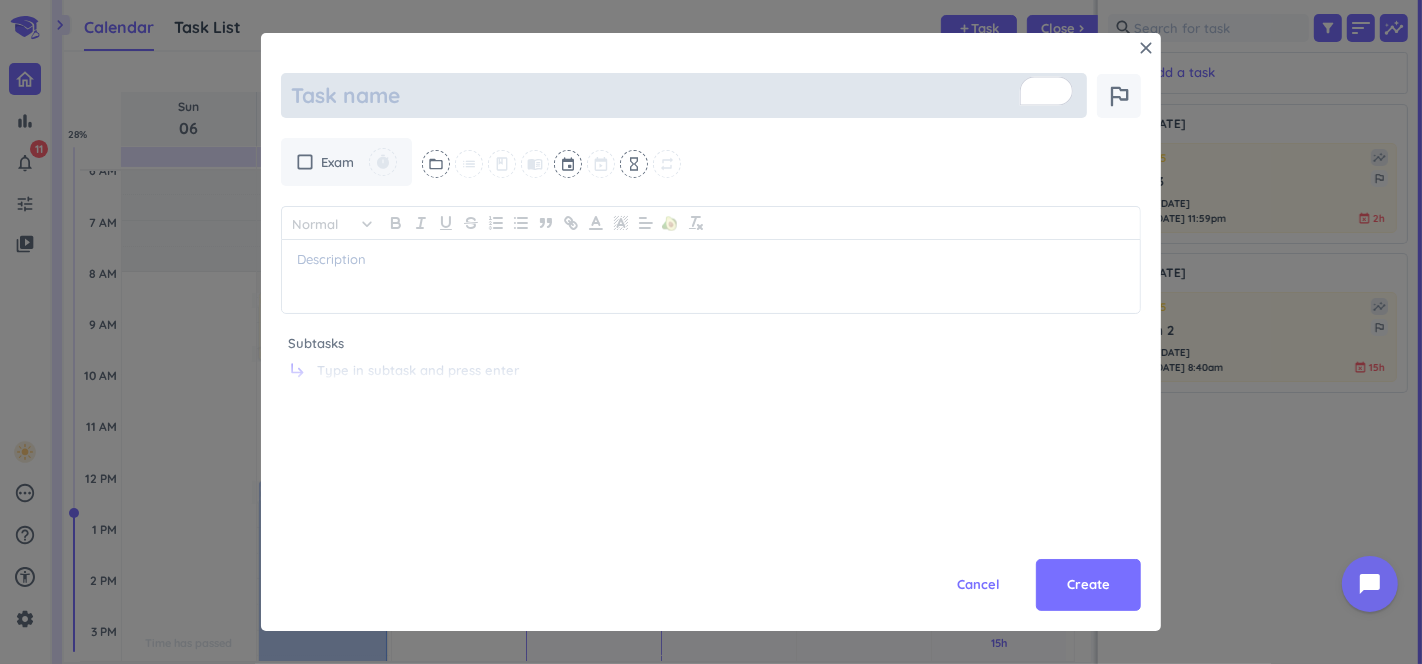 click at bounding box center [684, 95] 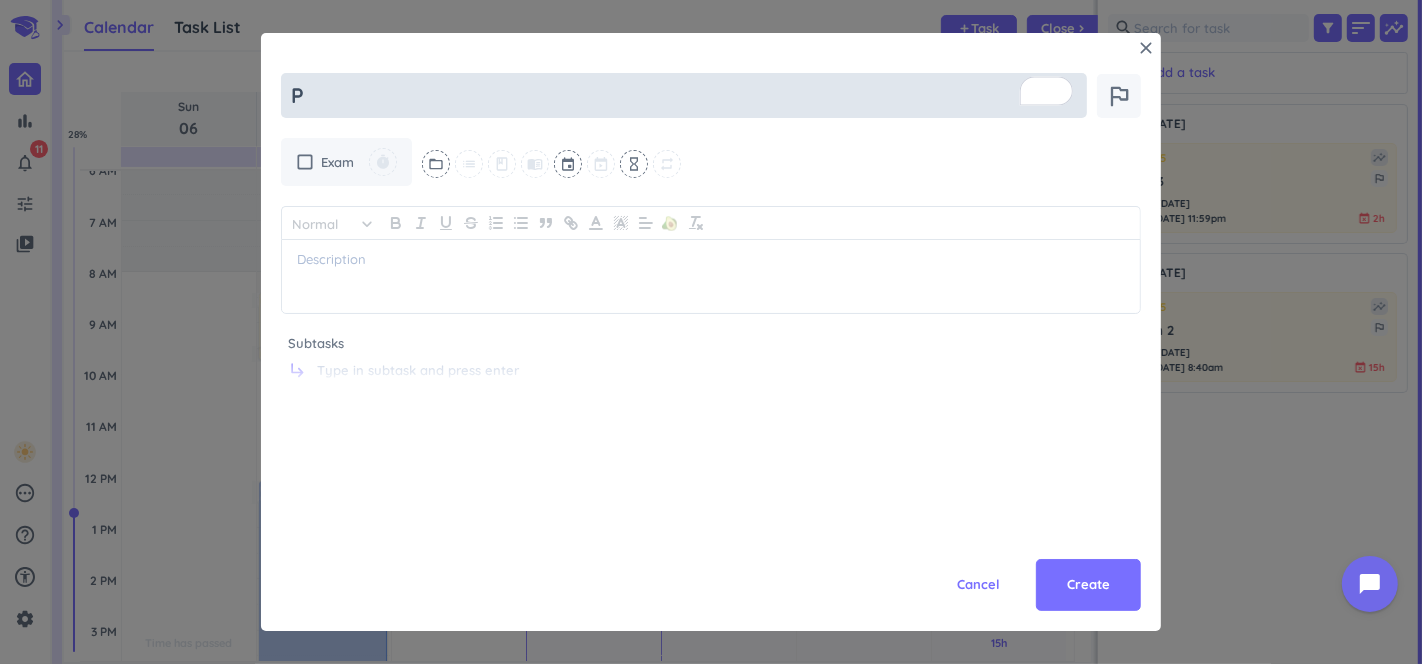 type on "x" 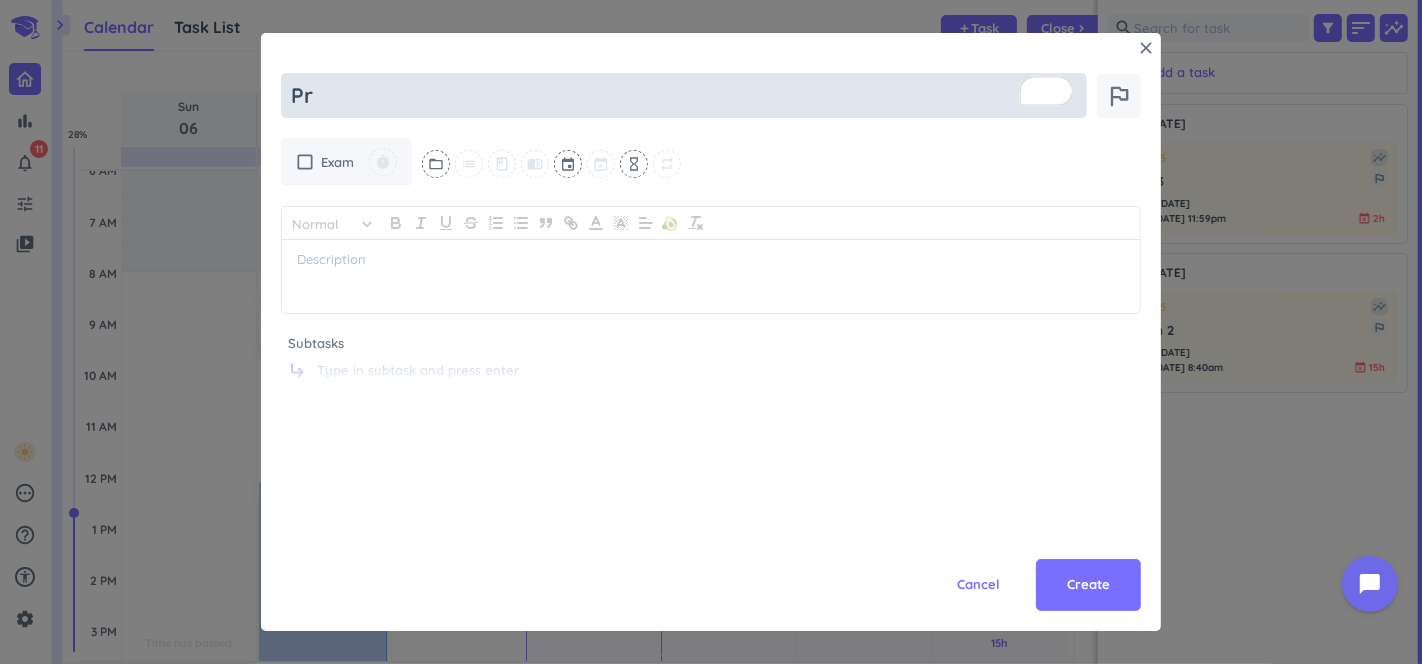 type on "x" 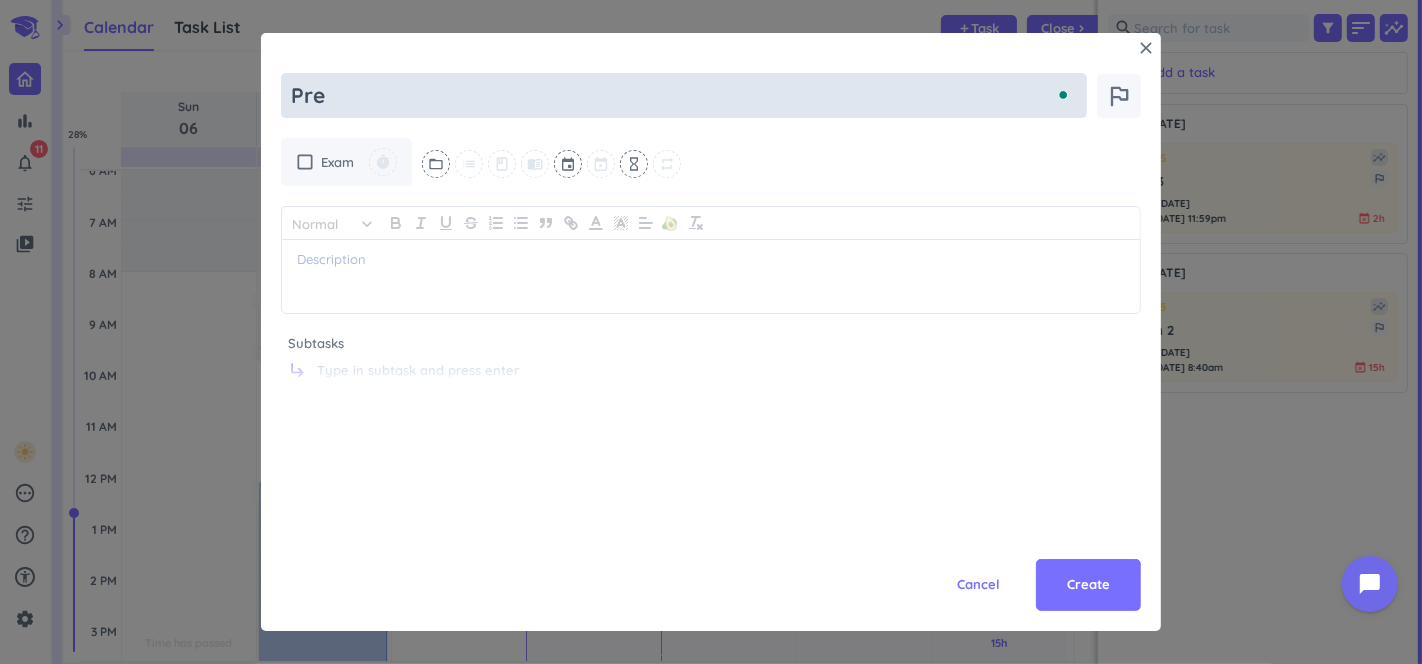type on "x" 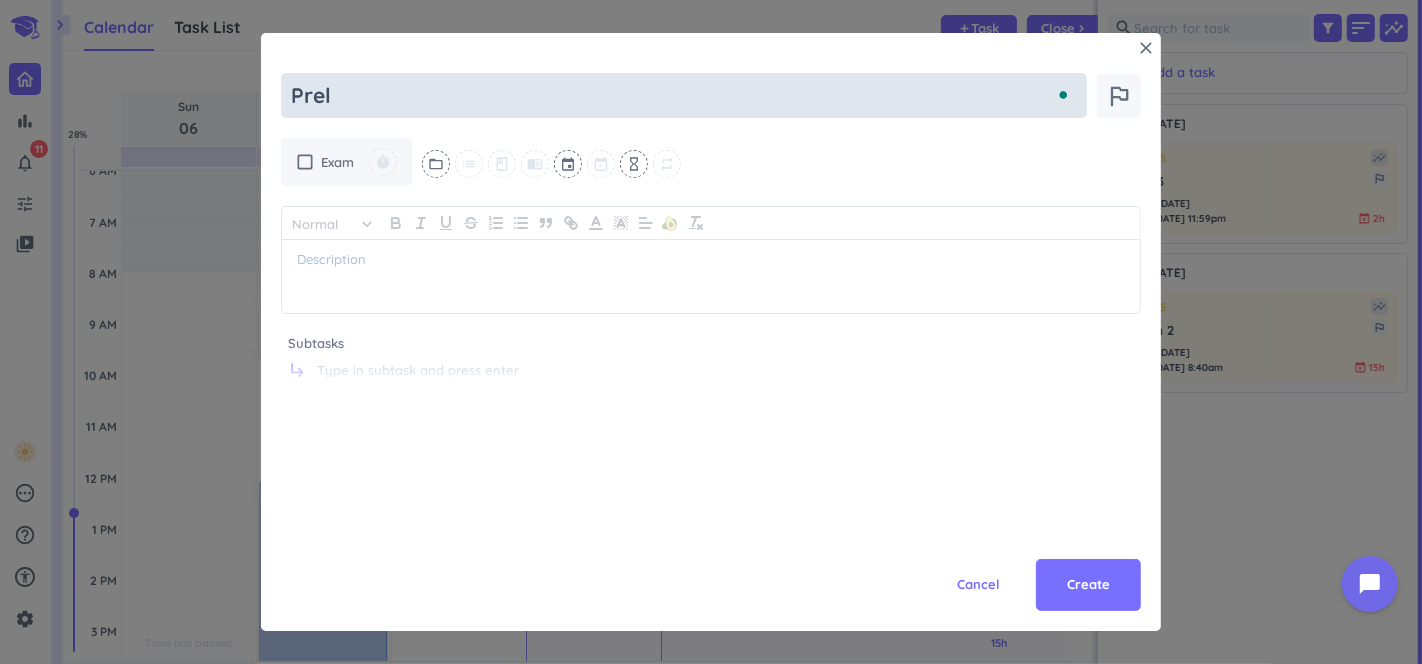type on "x" 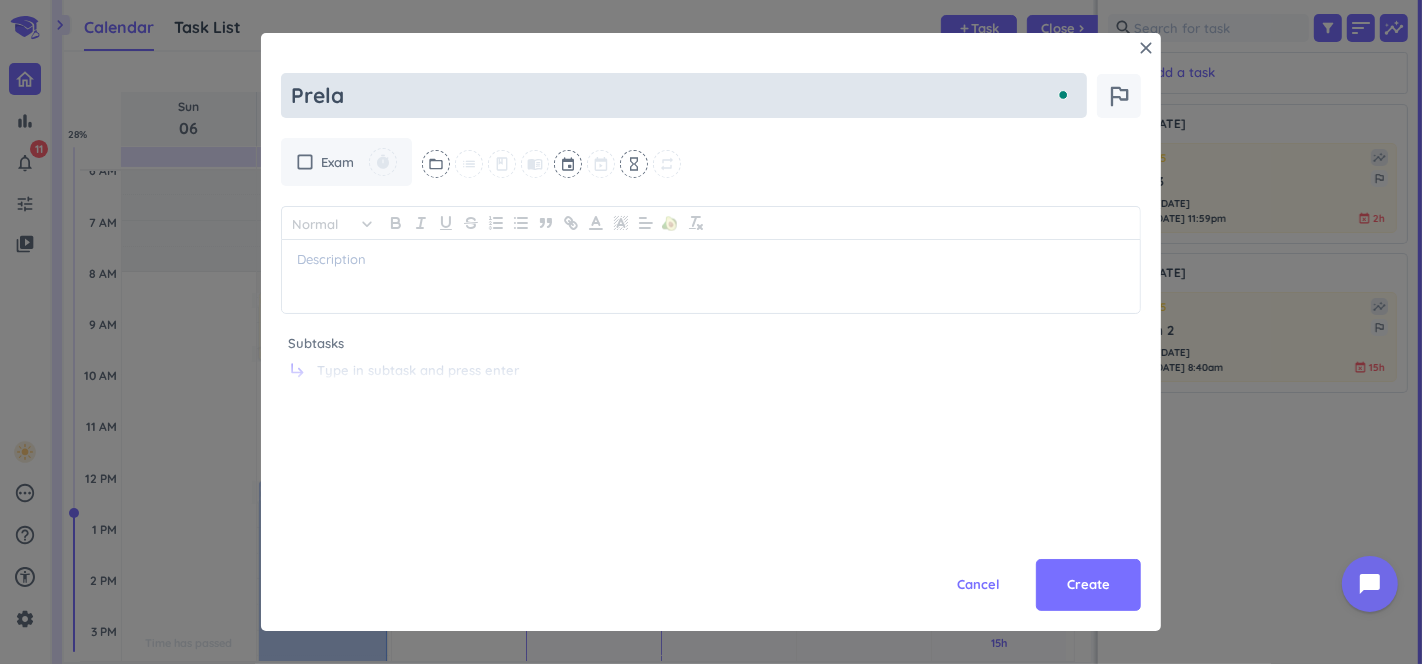 type on "x" 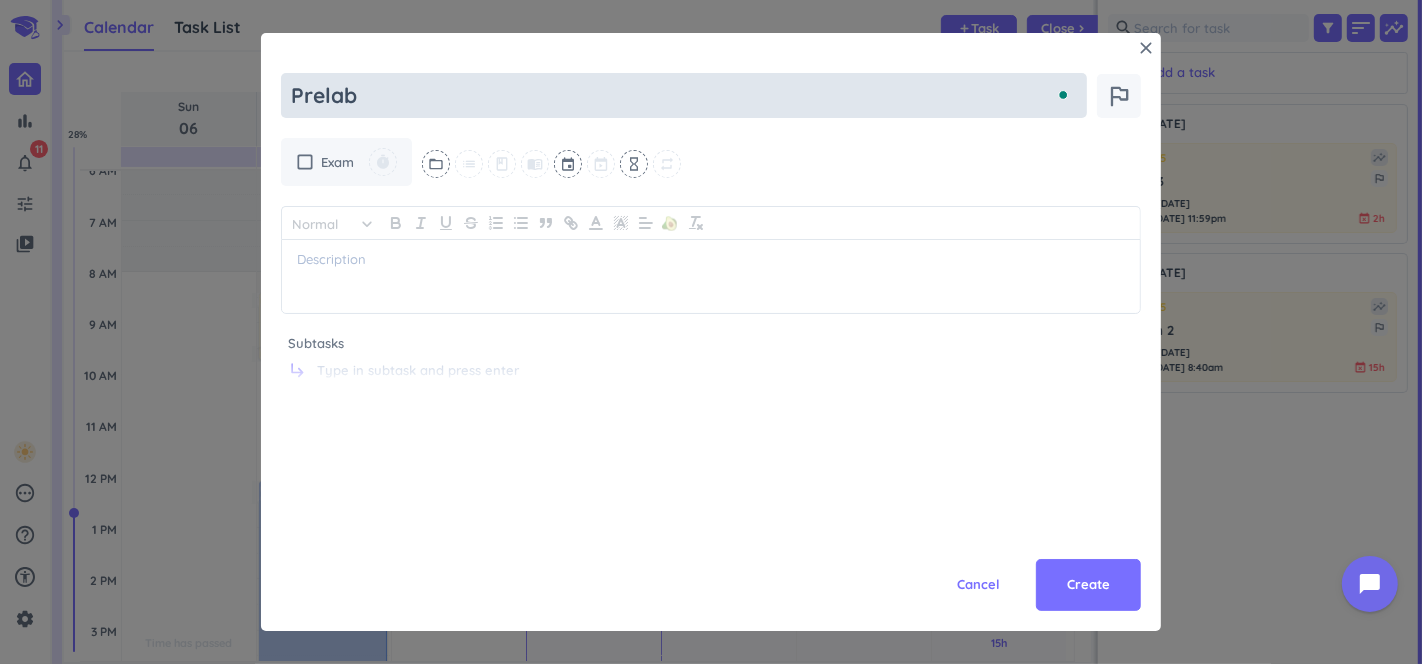 type on "x" 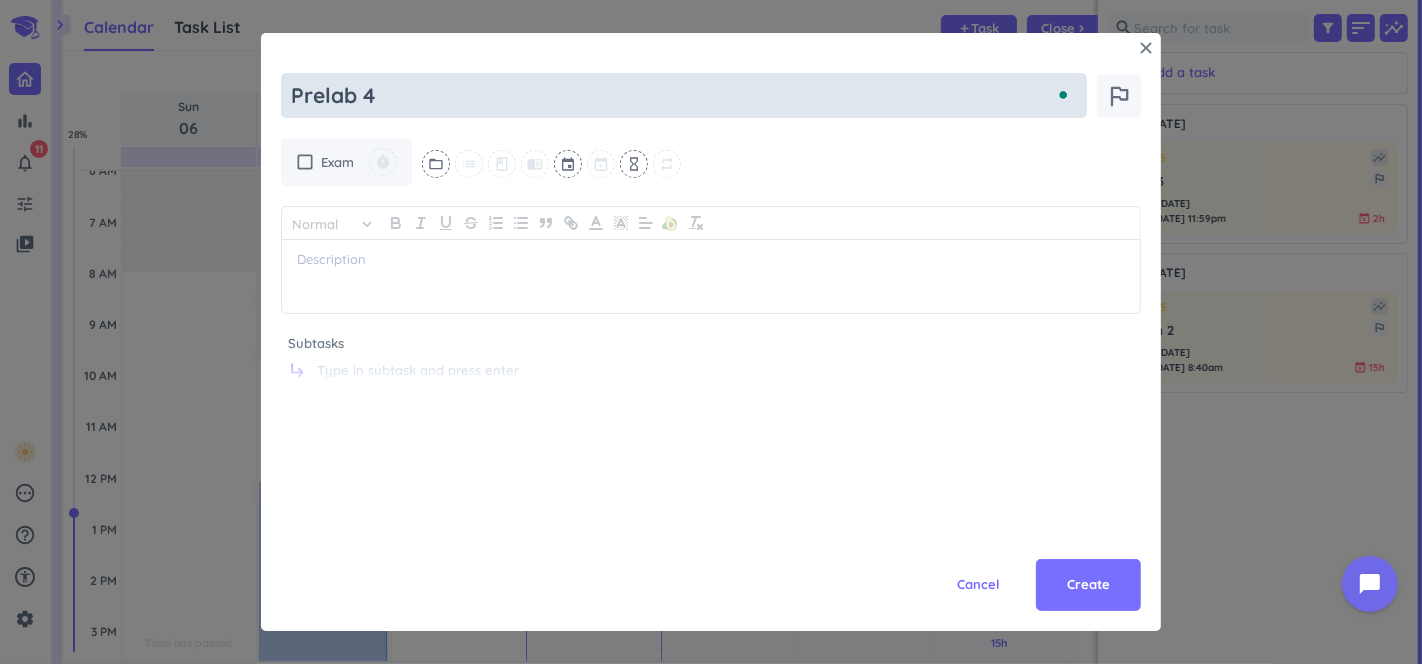 type on "x" 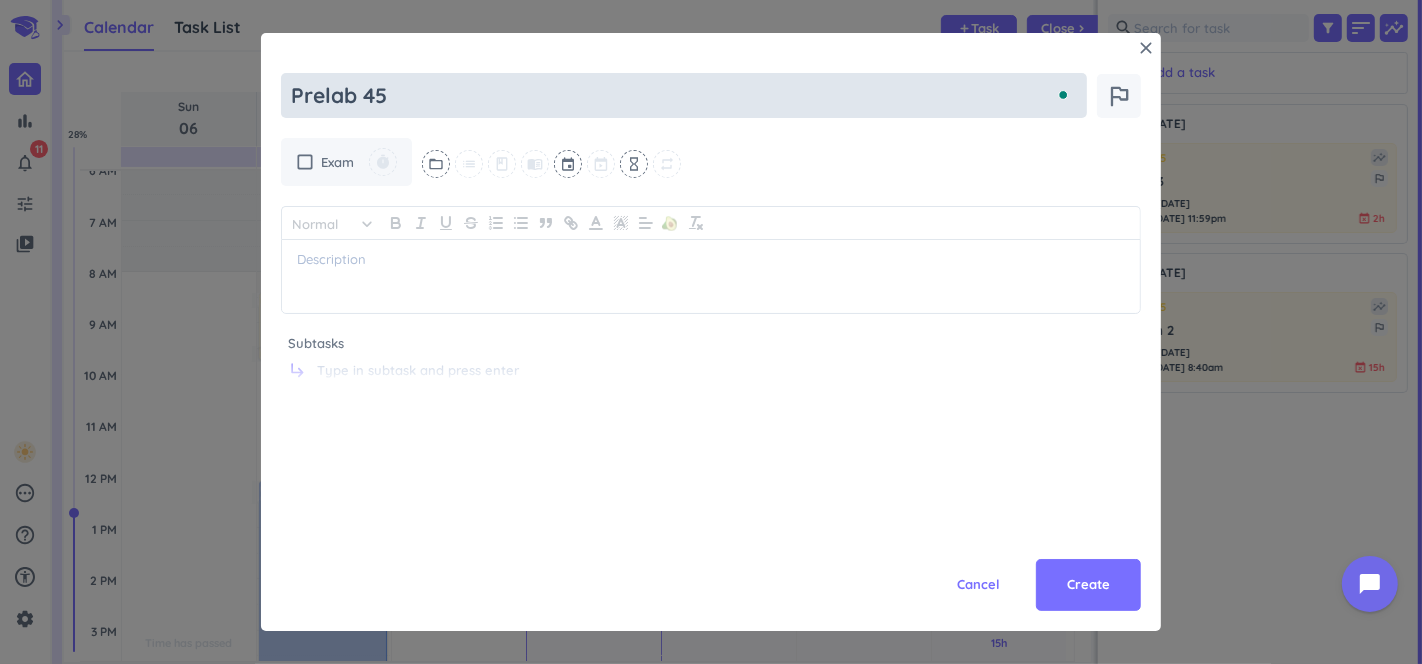 type on "x" 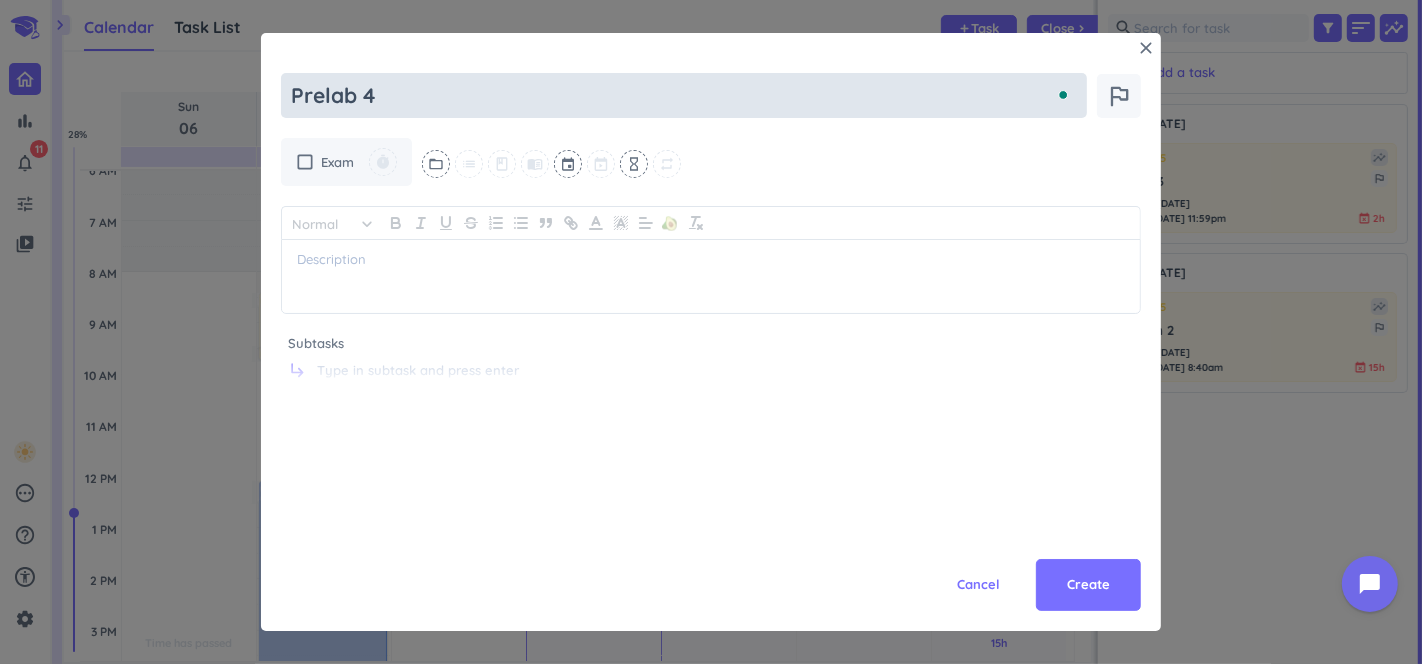 type on "x" 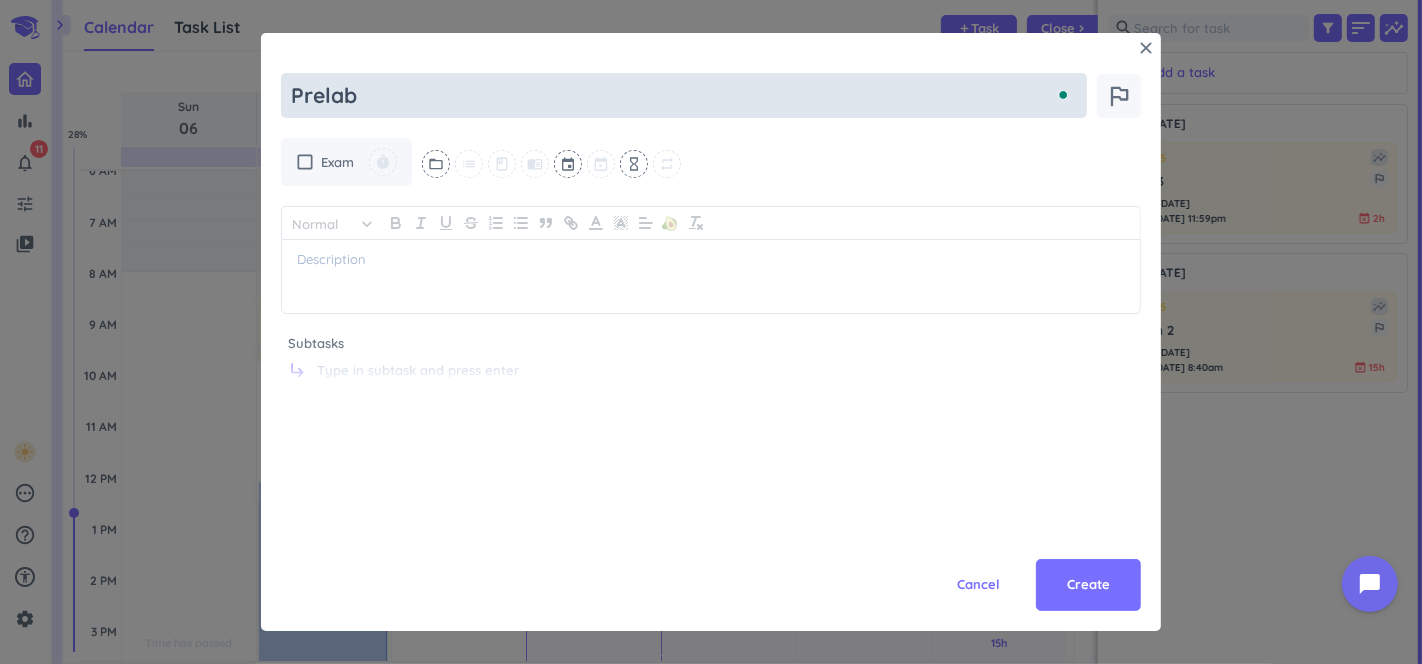 type on "x" 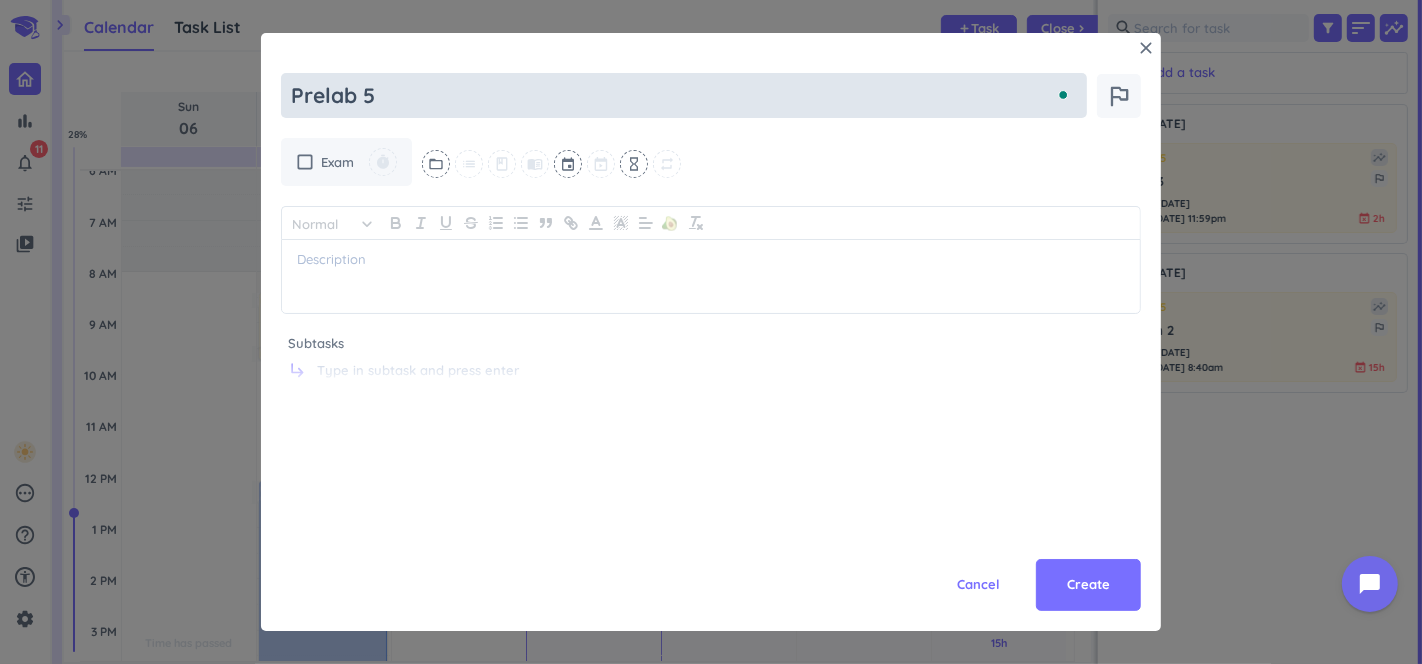 type on "Prelab 5" 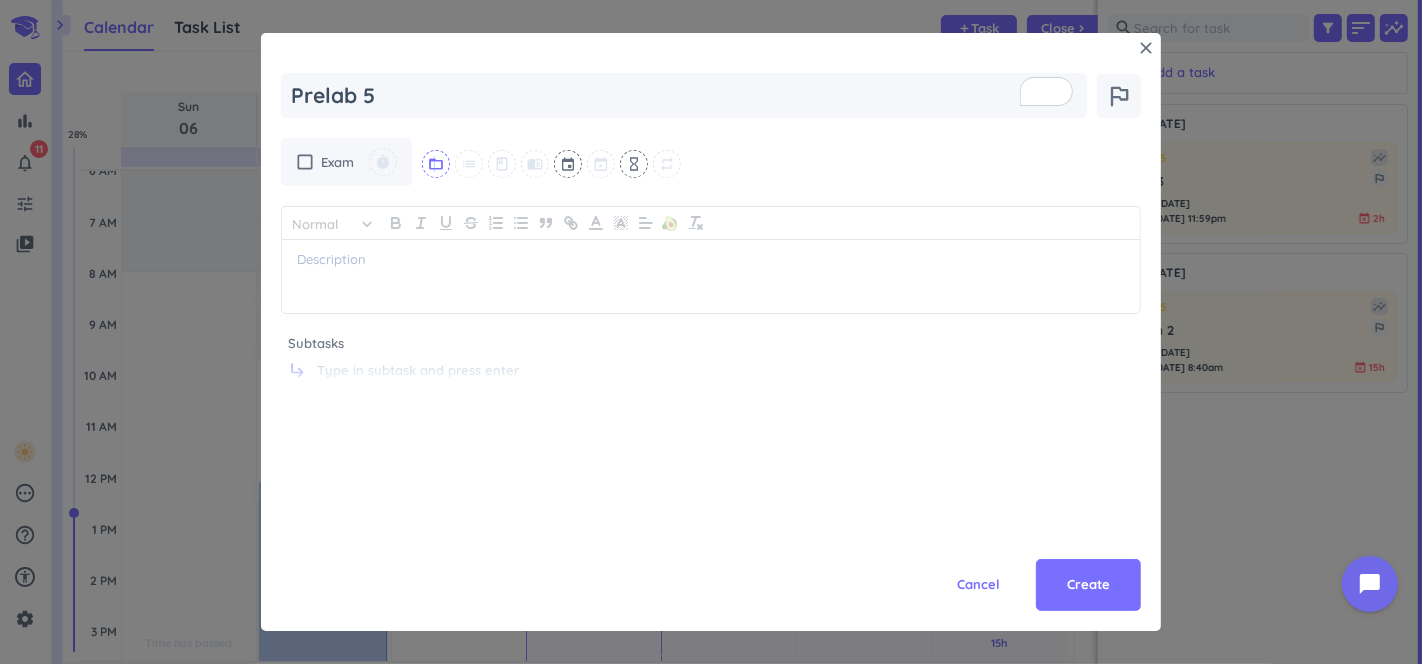 click on "folder_open" at bounding box center [436, 164] 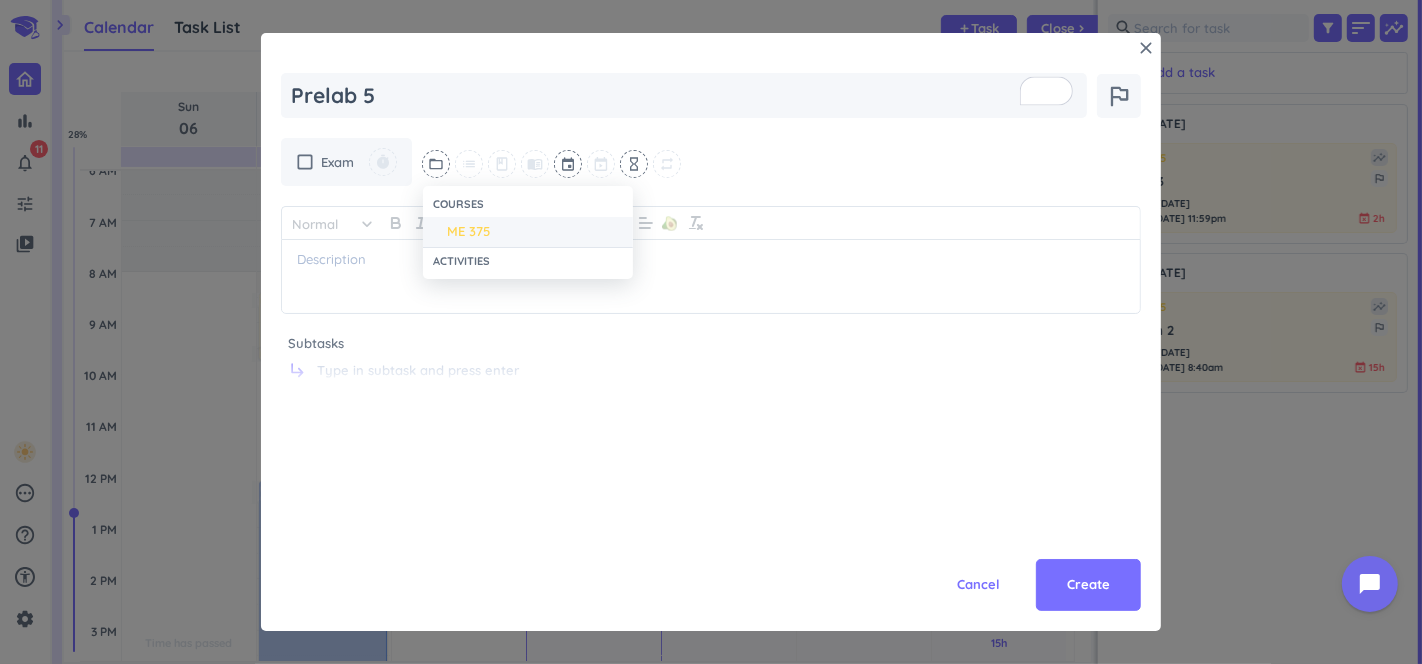 click on "ME 375" at bounding box center [468, 232] 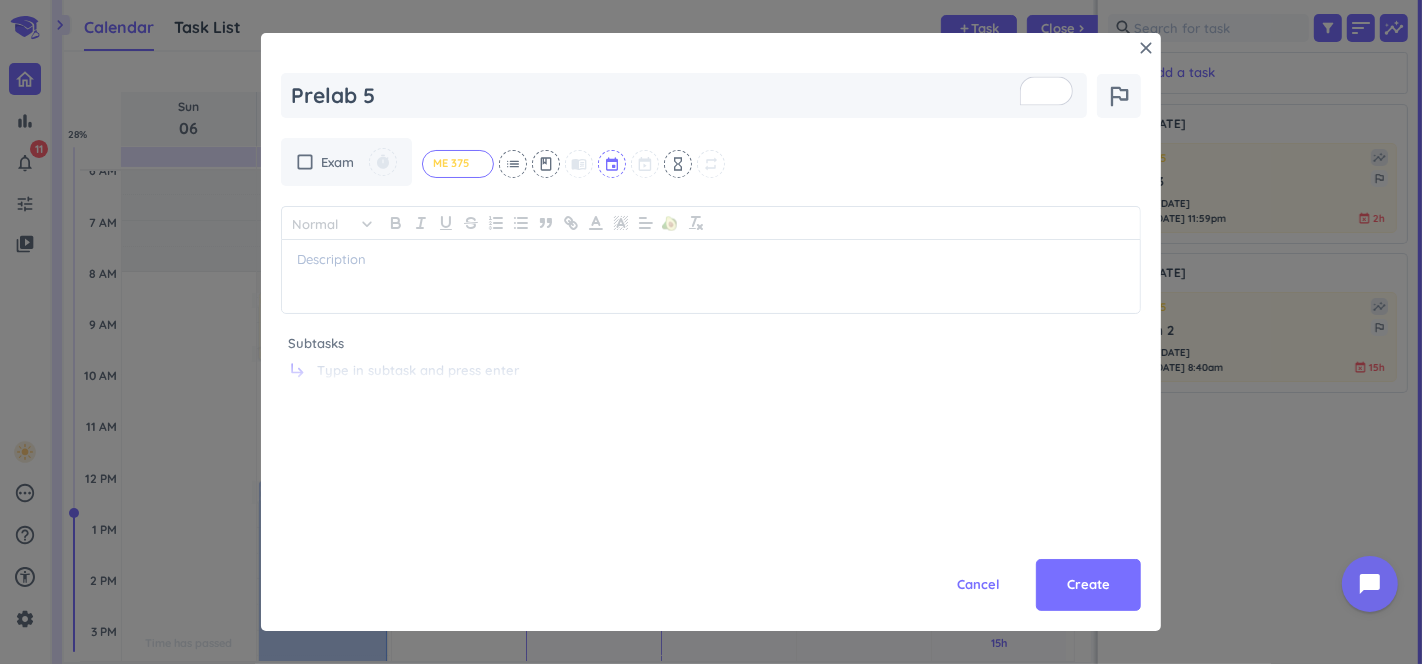 click at bounding box center (613, 164) 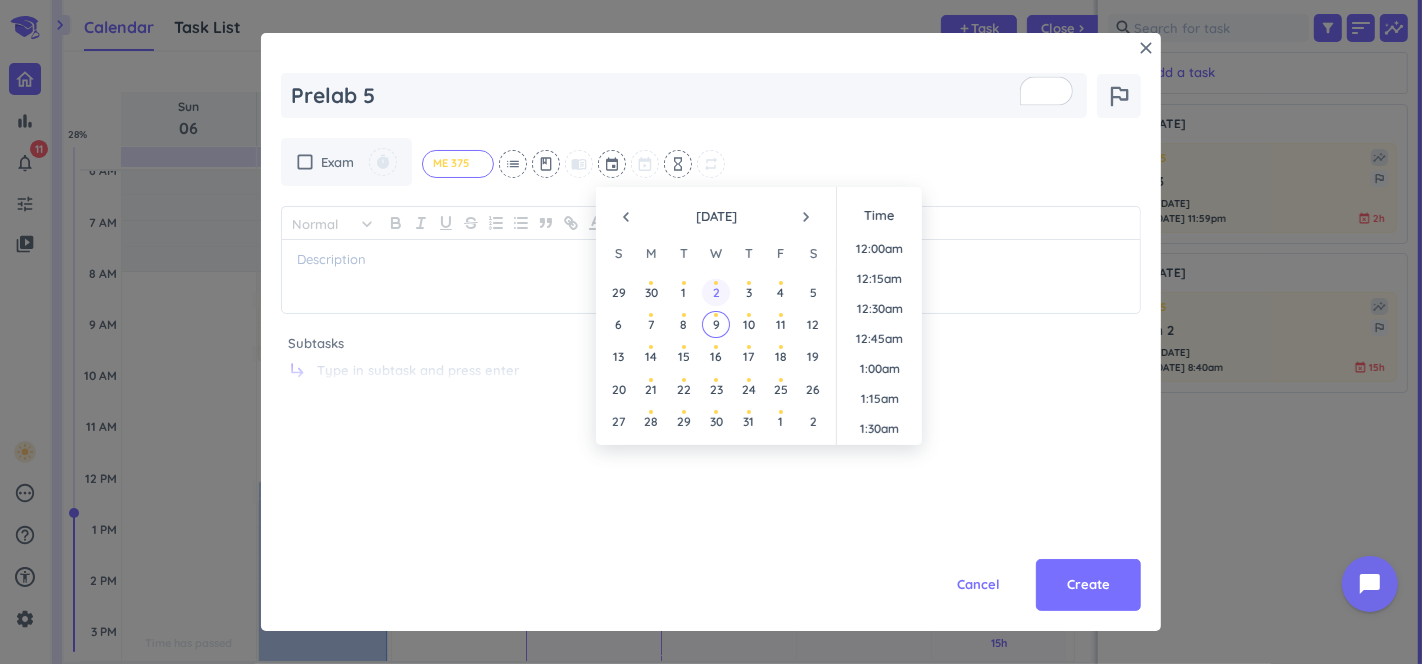 scroll, scrollTop: 2125, scrollLeft: 0, axis: vertical 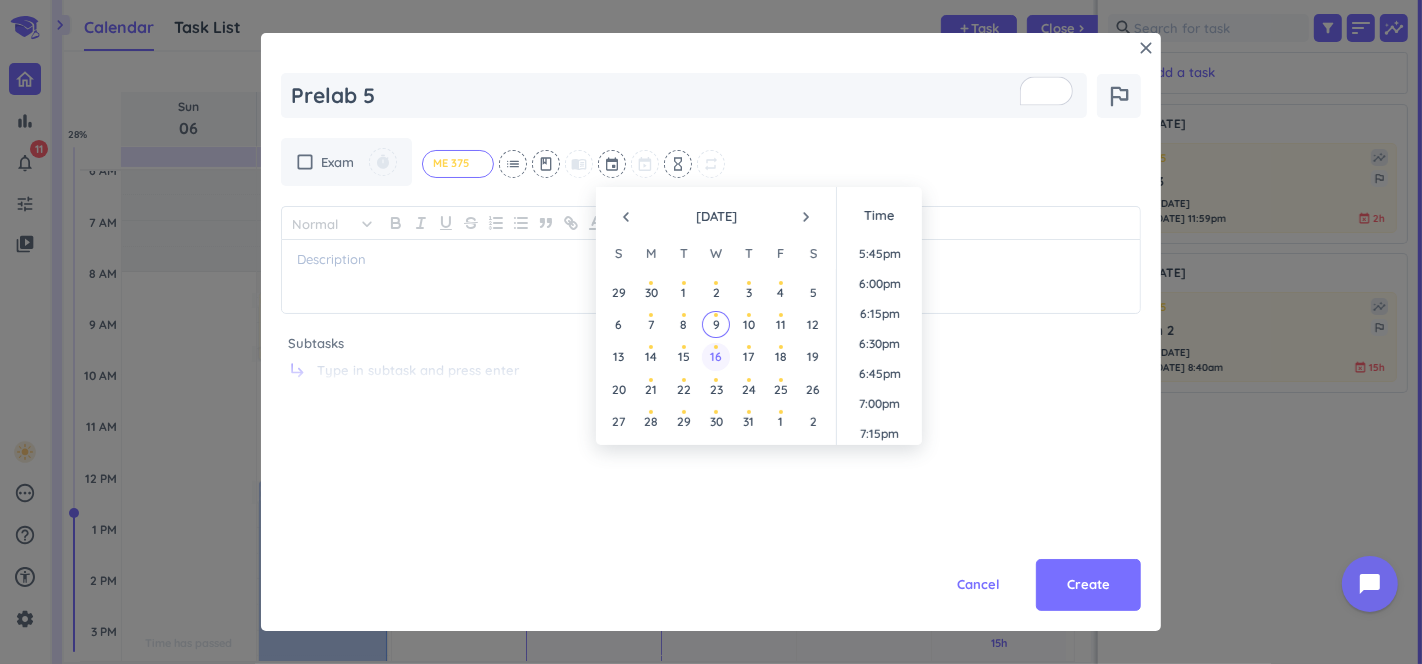 click on "16" at bounding box center [716, 356] 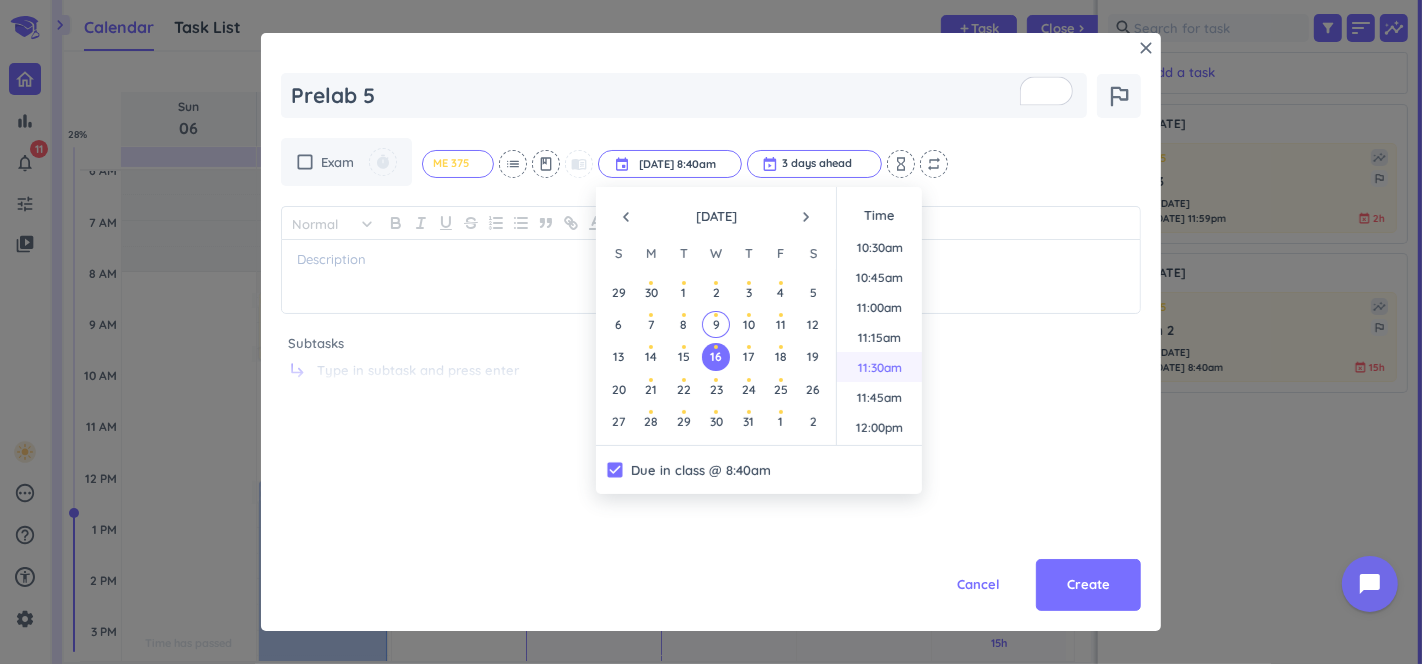 scroll, scrollTop: 1372, scrollLeft: 0, axis: vertical 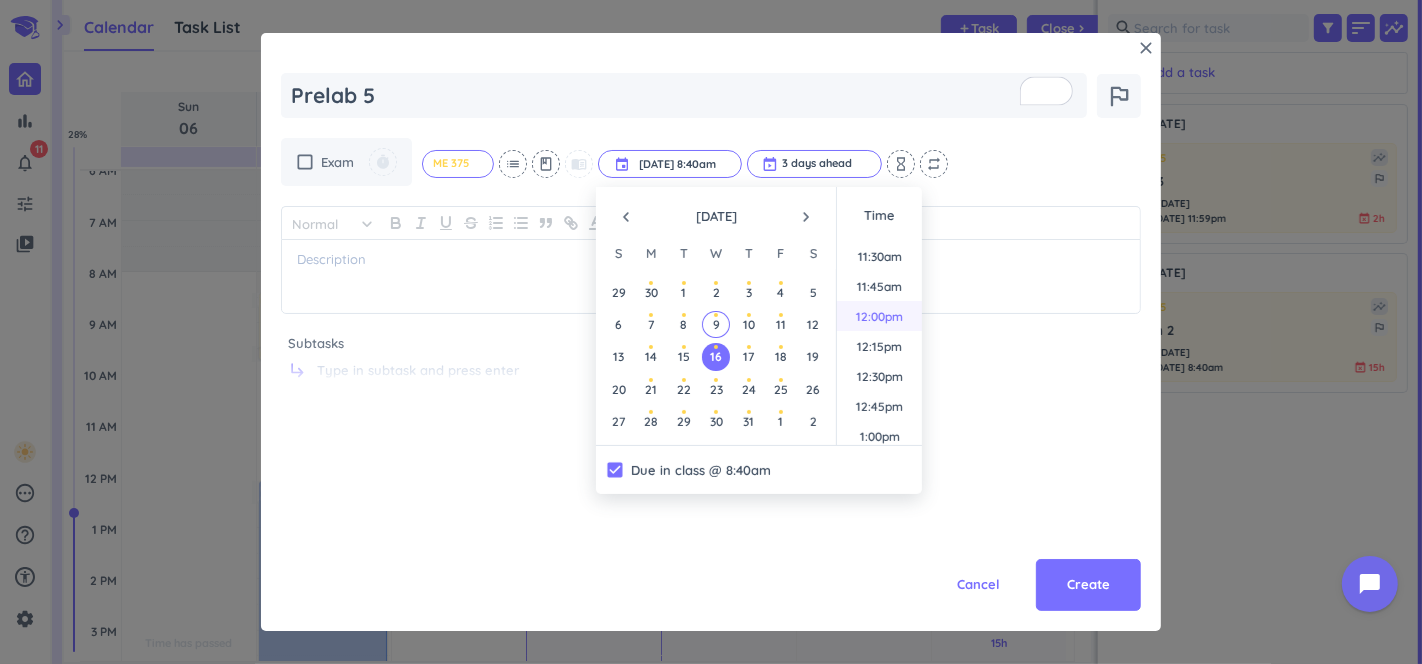 click on "12:00pm" at bounding box center [879, 316] 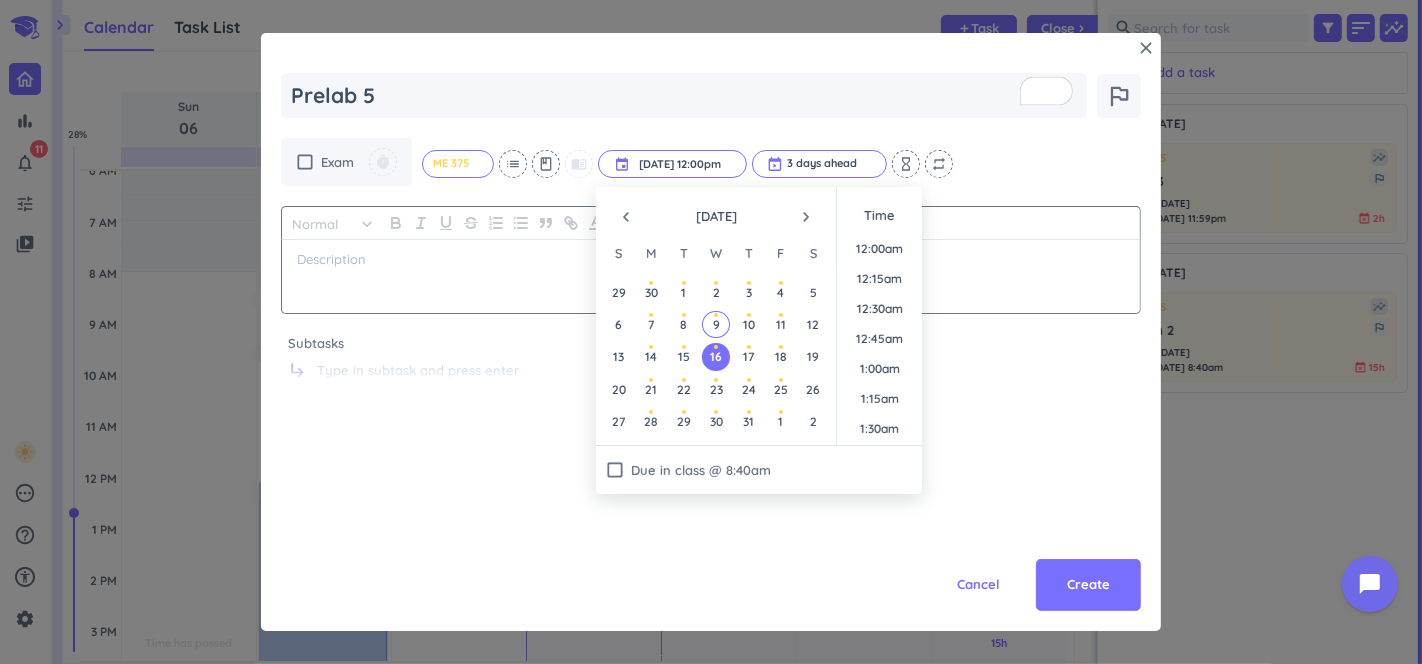 scroll, scrollTop: 1346, scrollLeft: 0, axis: vertical 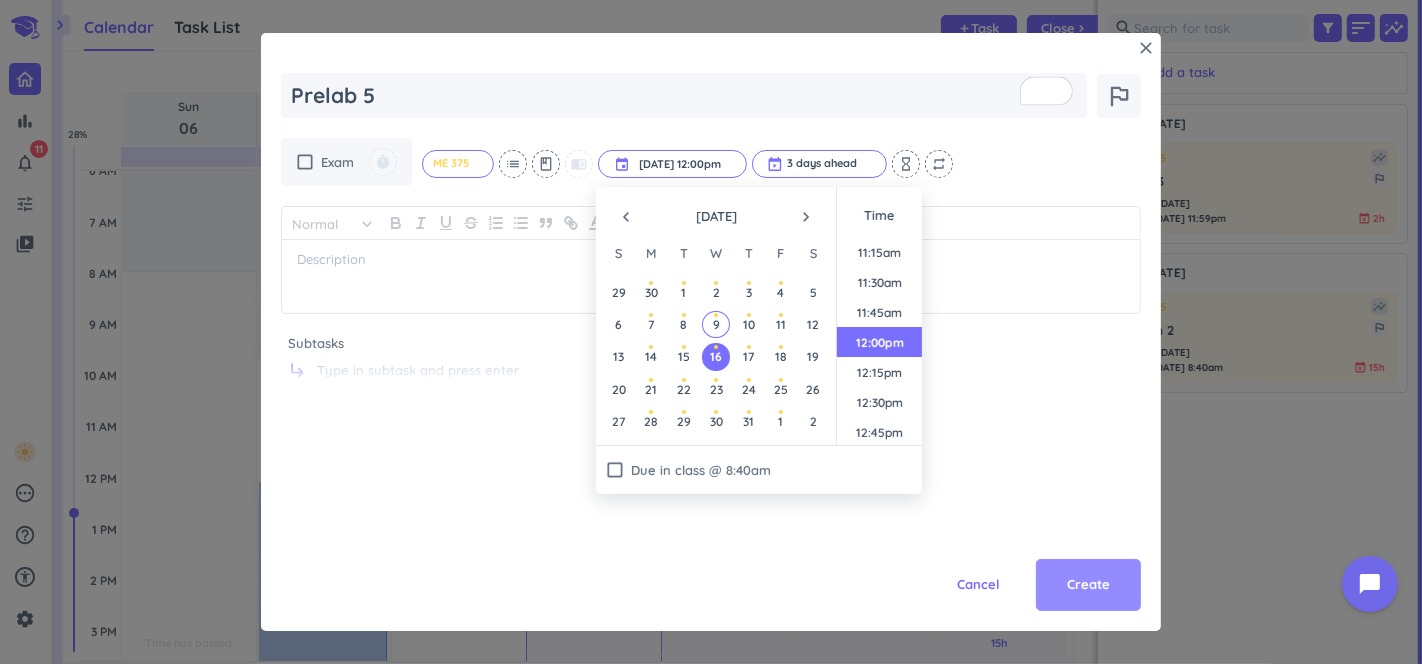 click on "Create" at bounding box center [1088, 585] 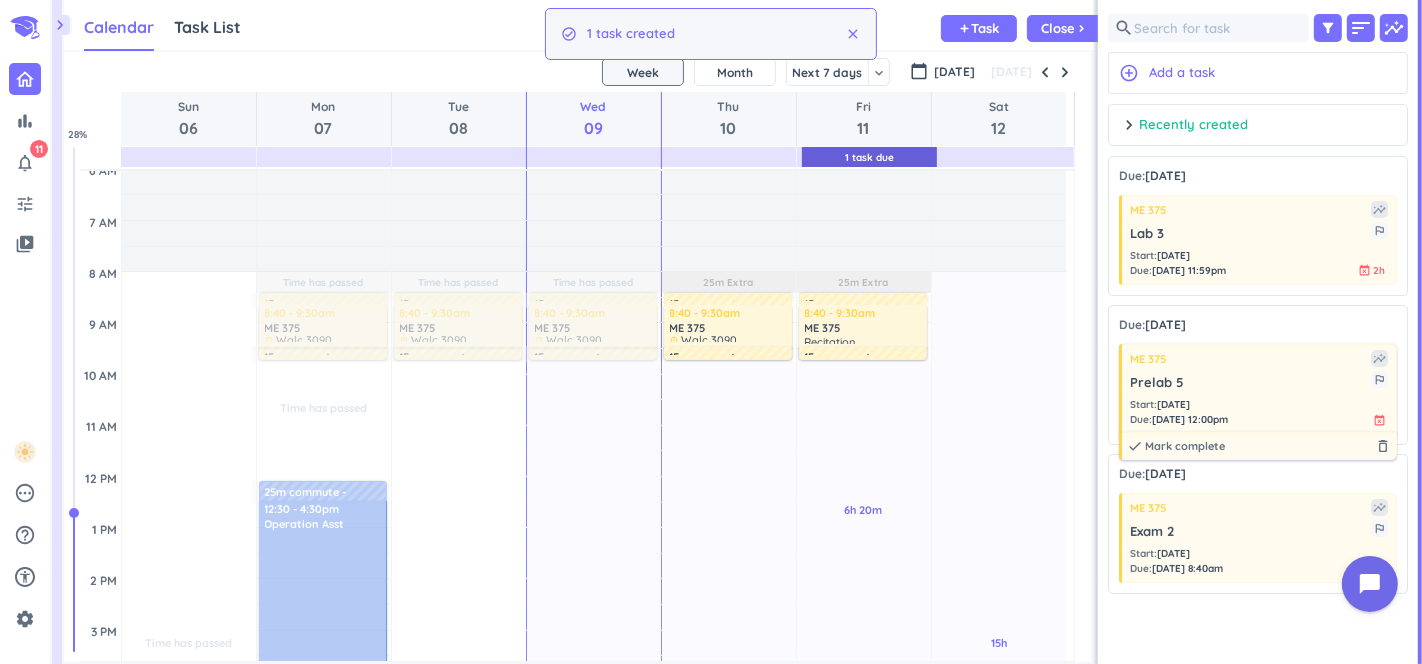 click on "Prelab 5" at bounding box center [1250, 383] 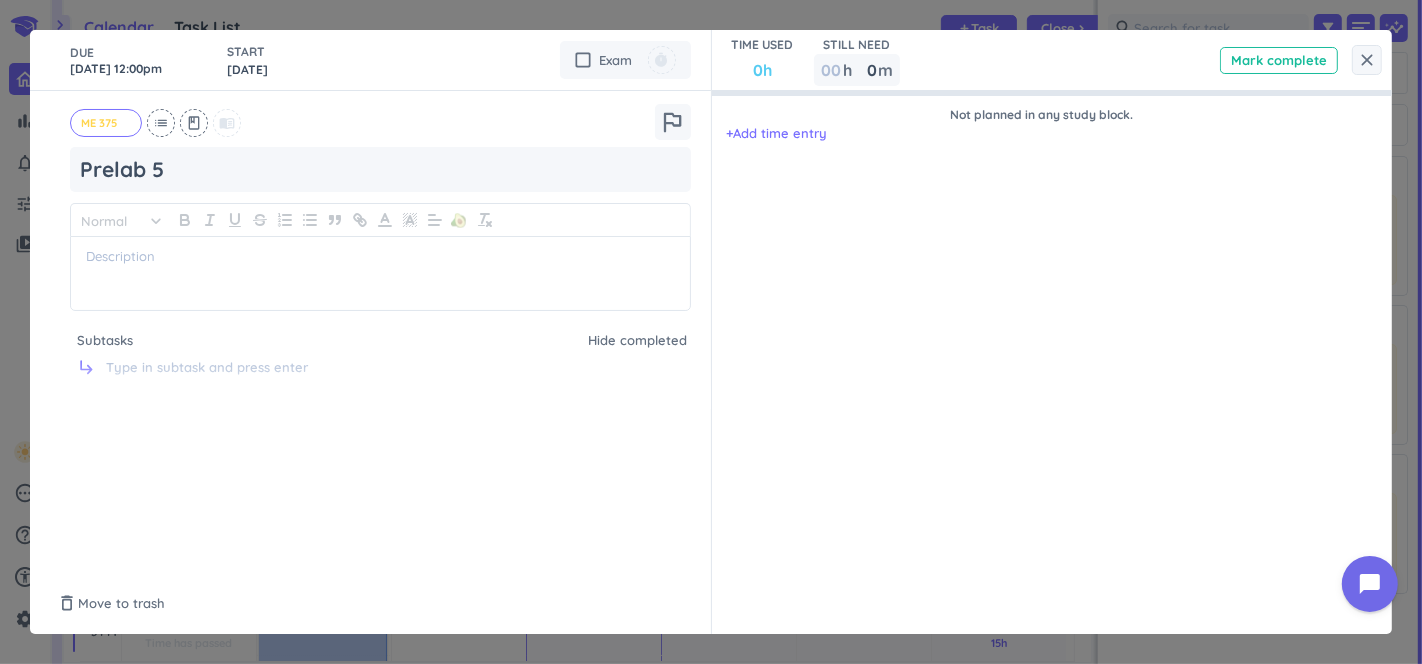 click on "0h" at bounding box center (762, 70) 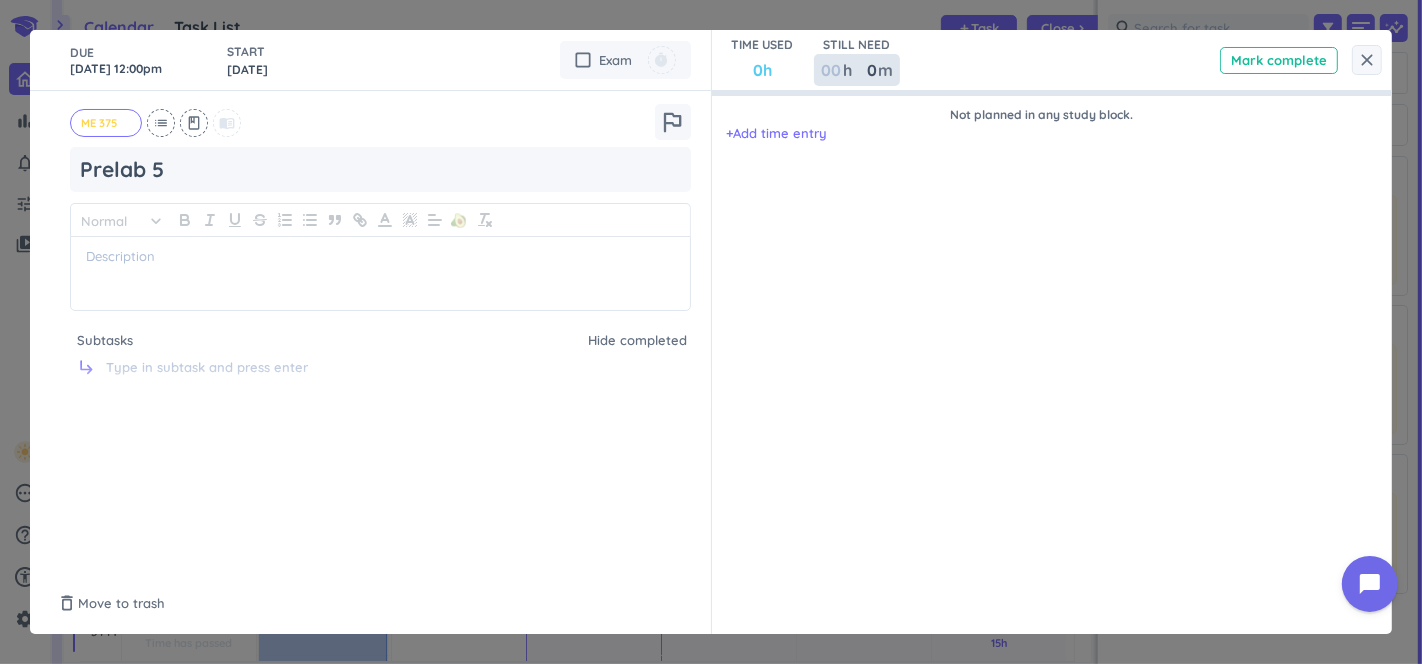 click on "0" at bounding box center (867, 70) 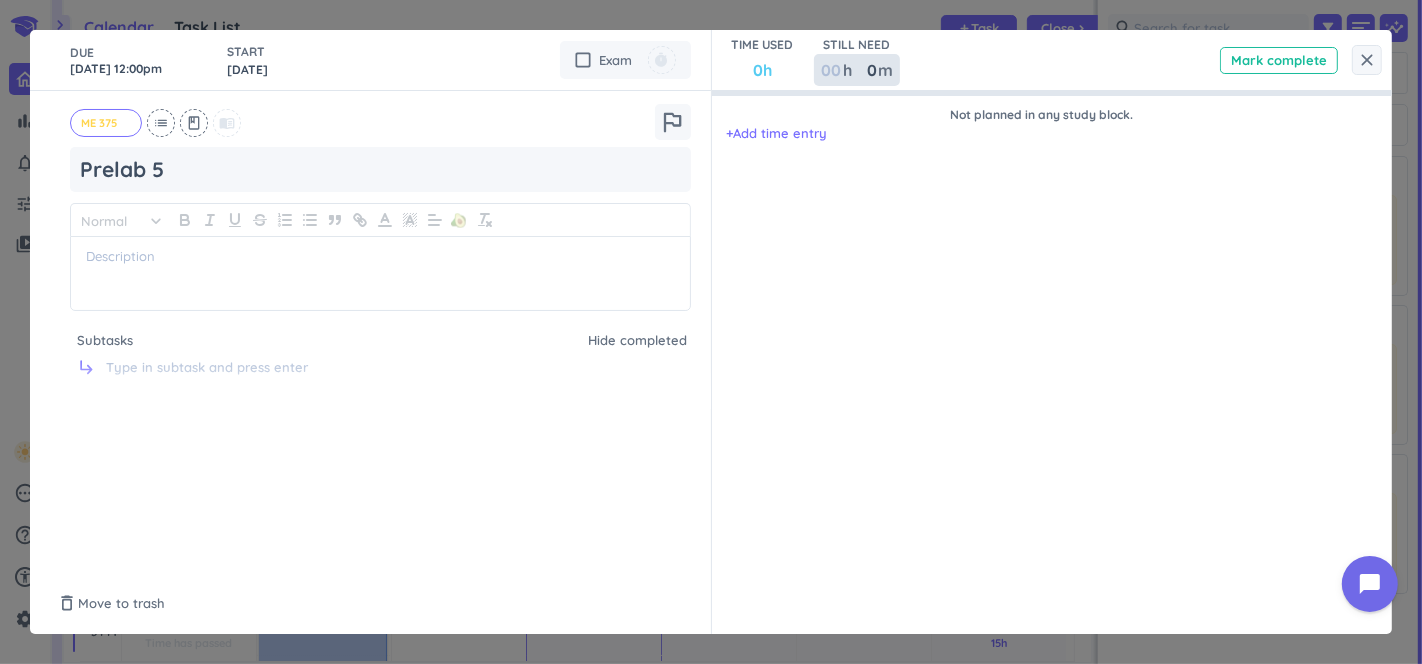 type on "1" 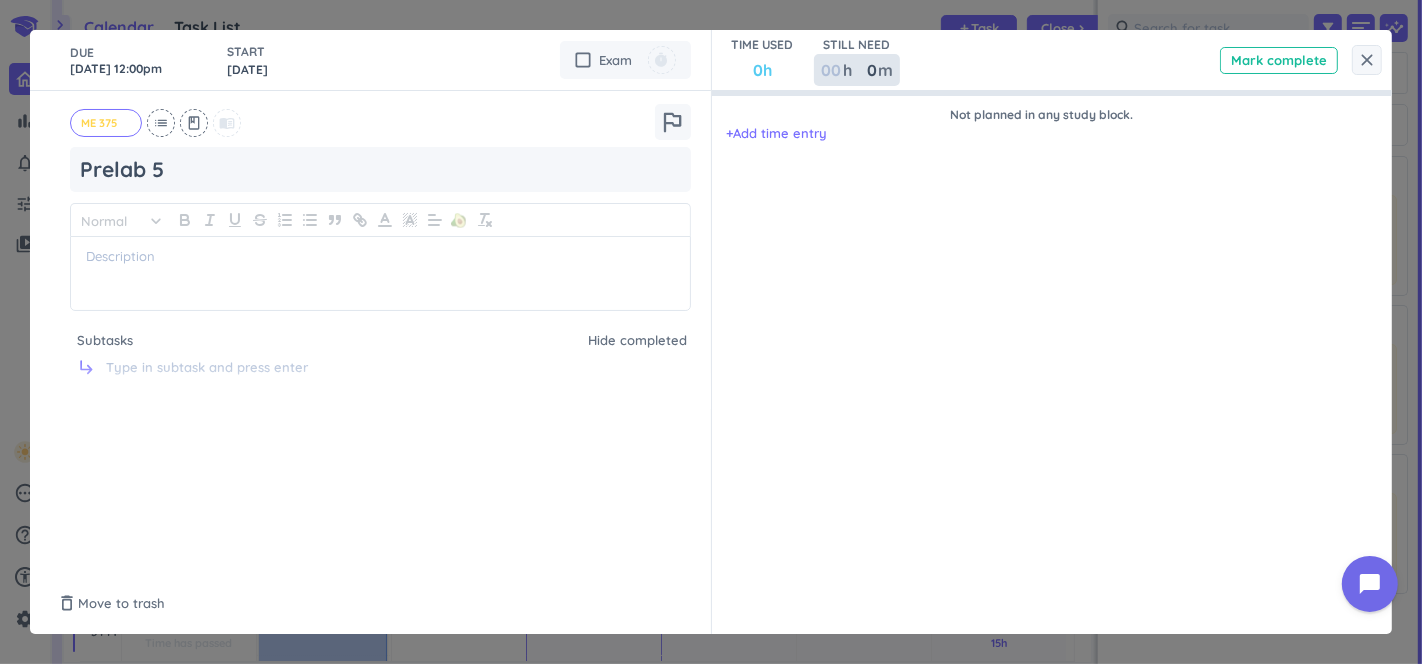type 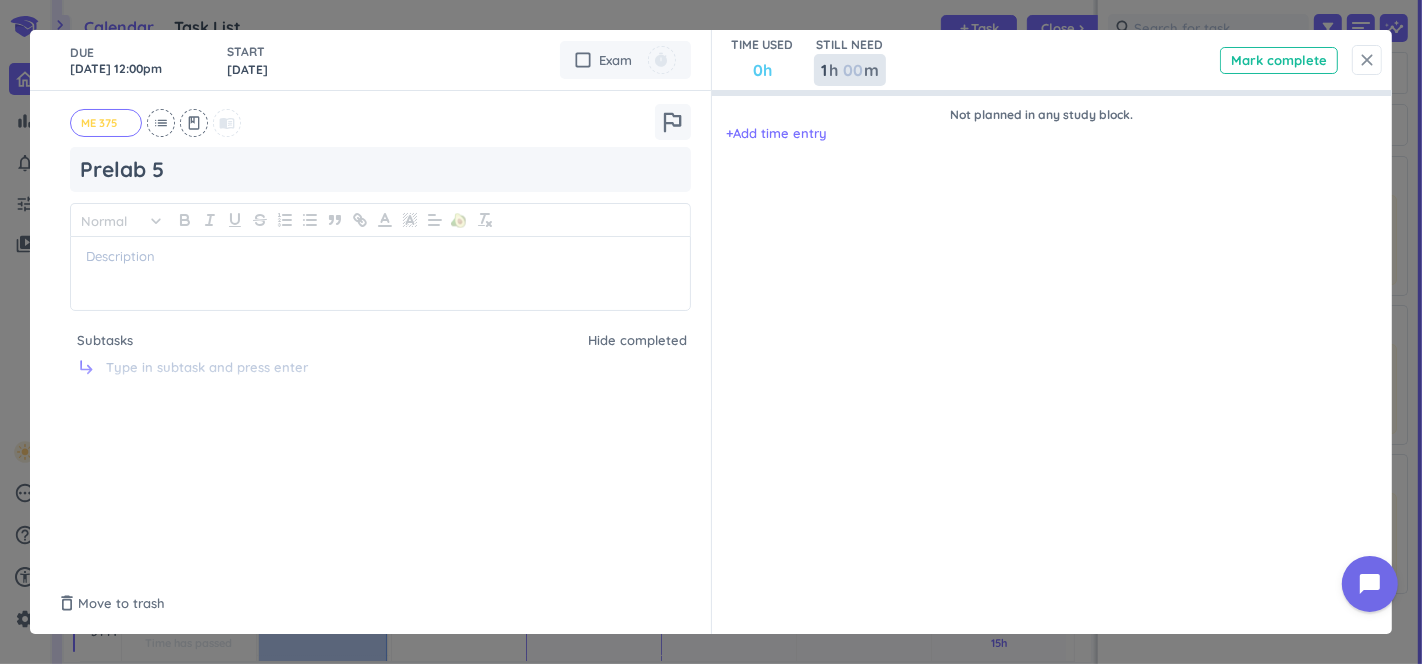 type on "1" 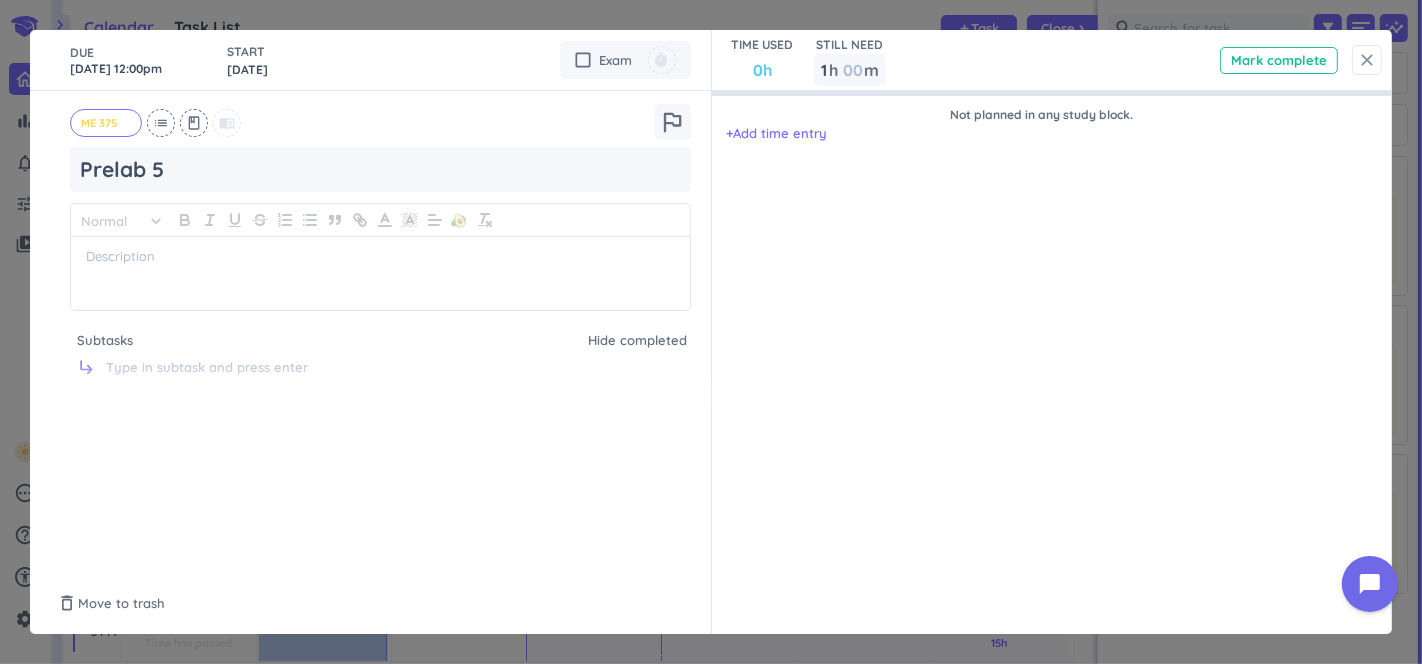 click on "close" at bounding box center (1367, 60) 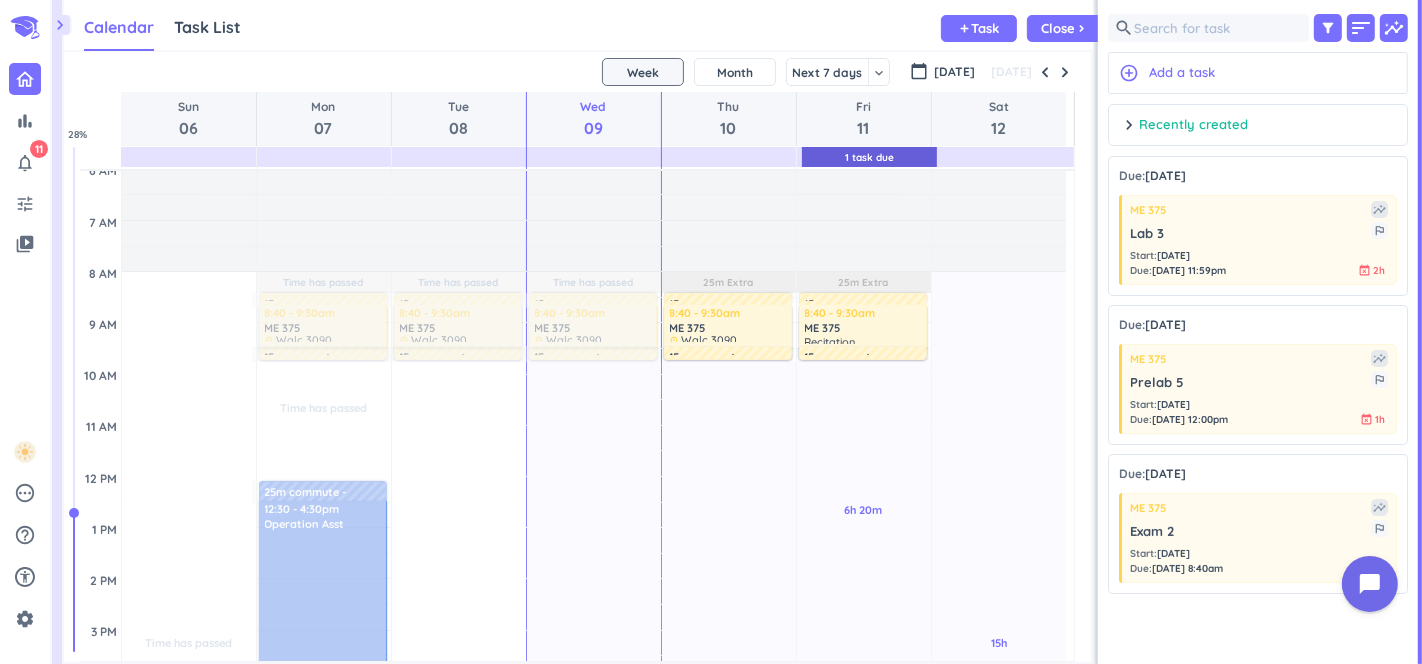 scroll, scrollTop: 8, scrollLeft: 0, axis: vertical 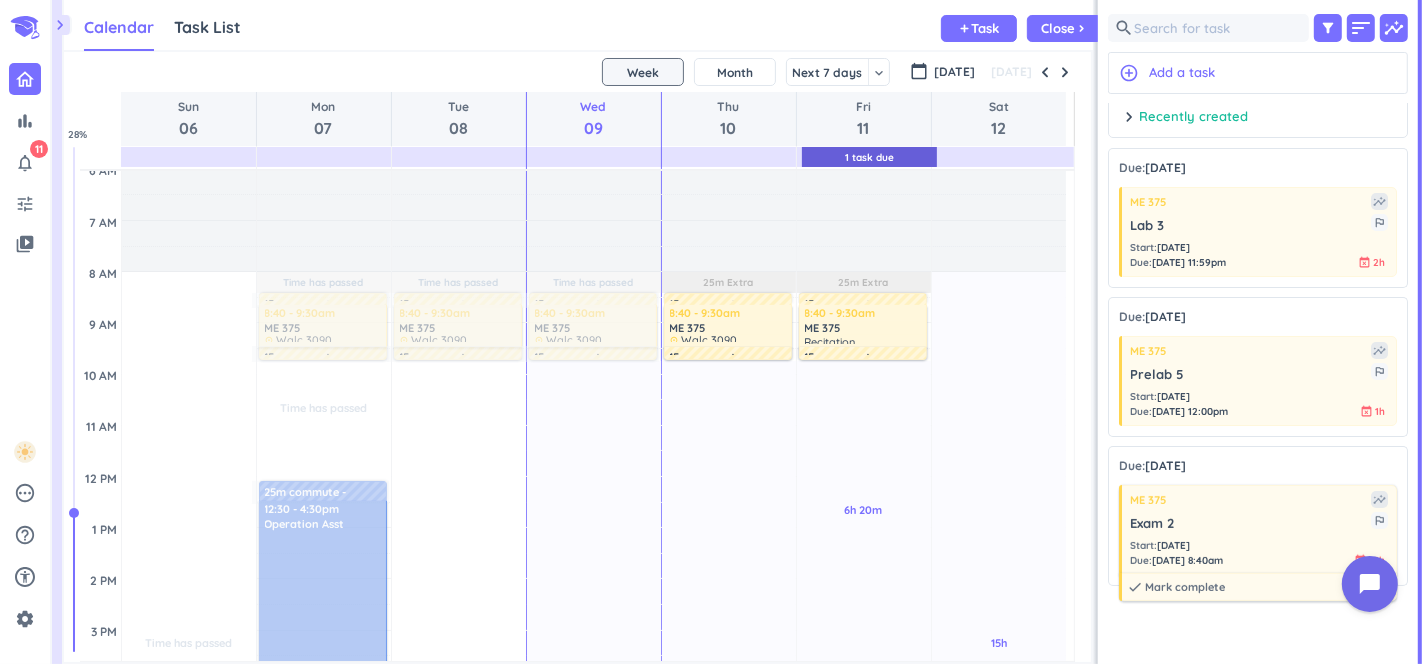 click on "ME 375" at bounding box center (1148, 500) 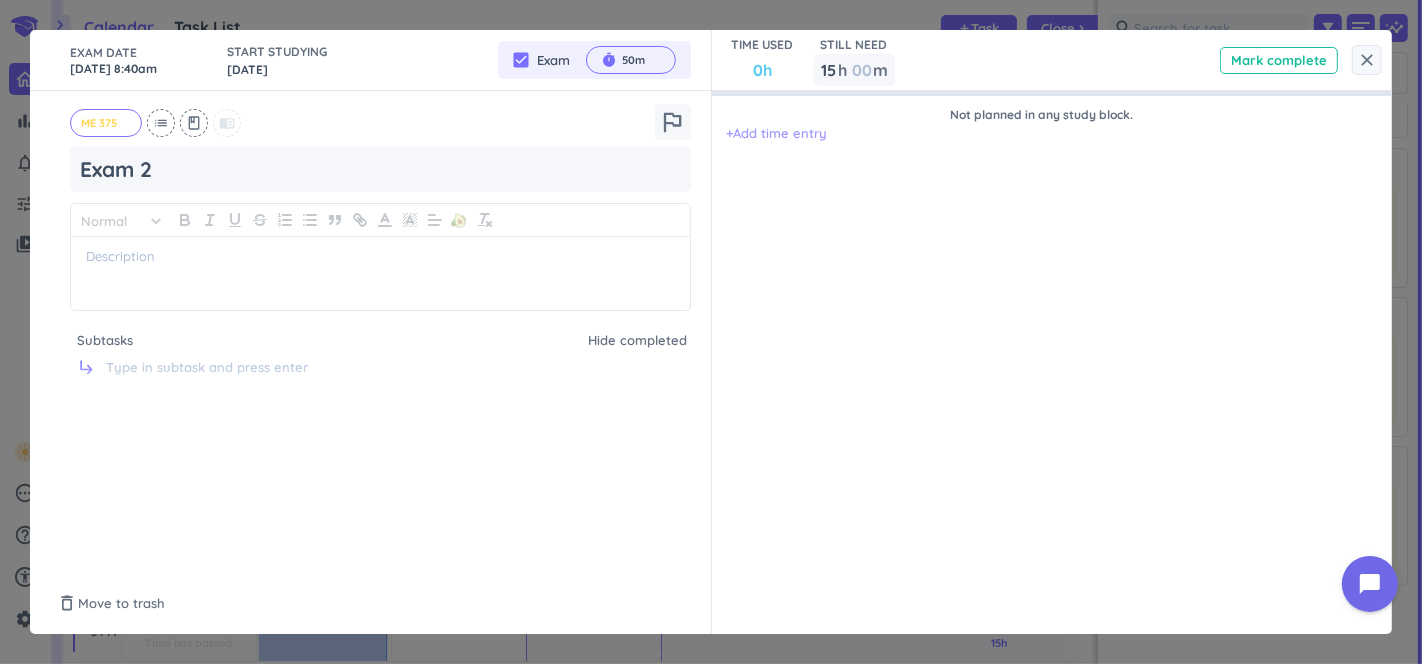 click on "Not planned in any study block. +  Add time entry" at bounding box center (1042, 332) 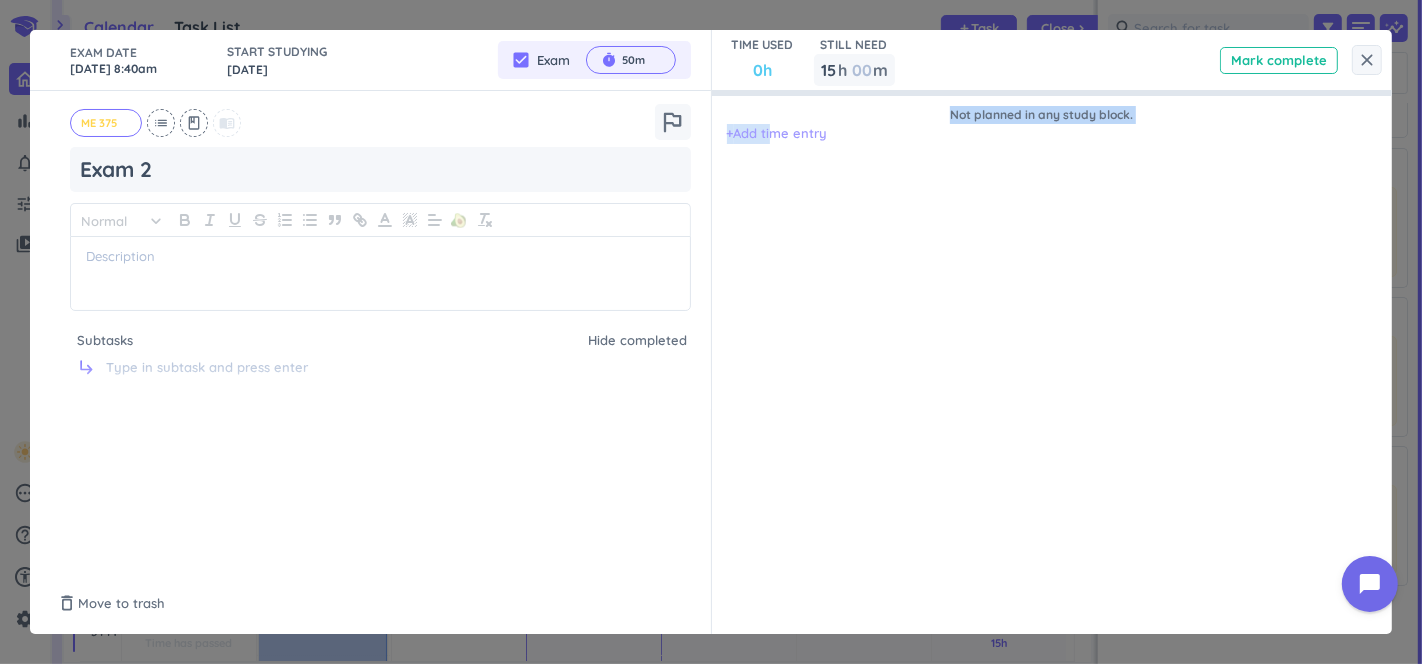click on "+  Add time entry" at bounding box center (777, 134) 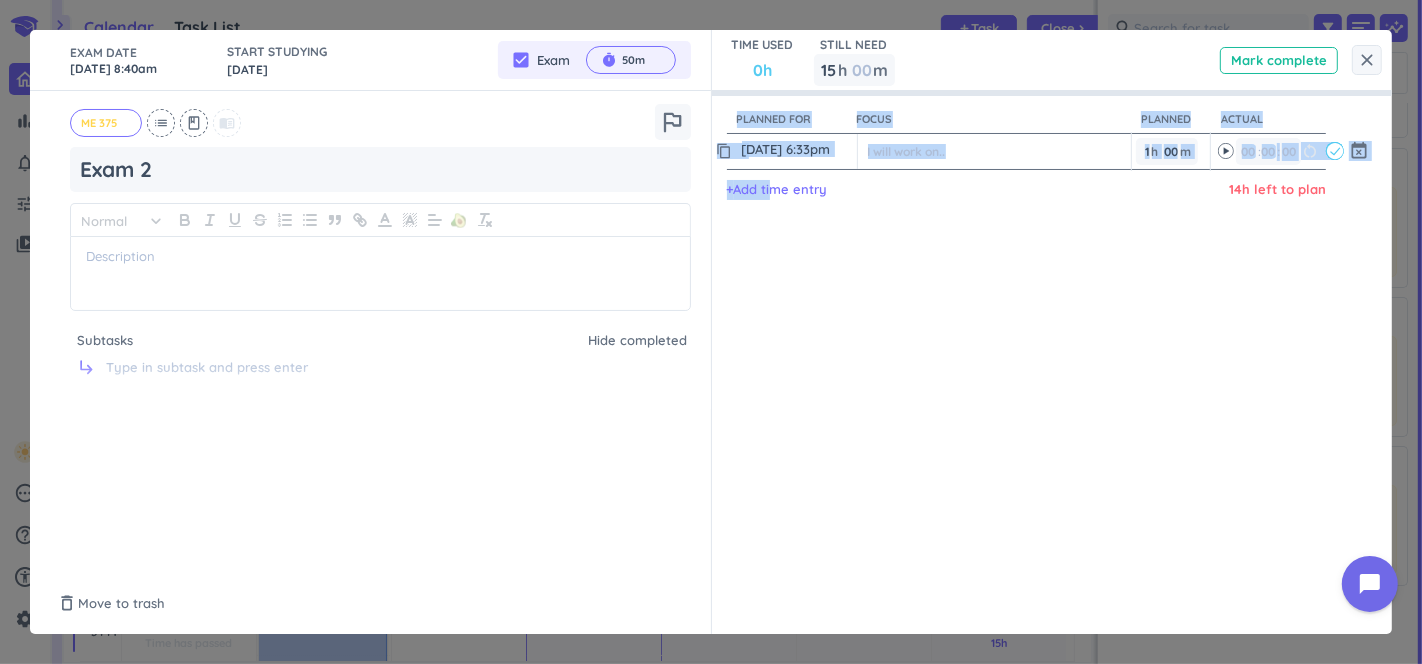 click 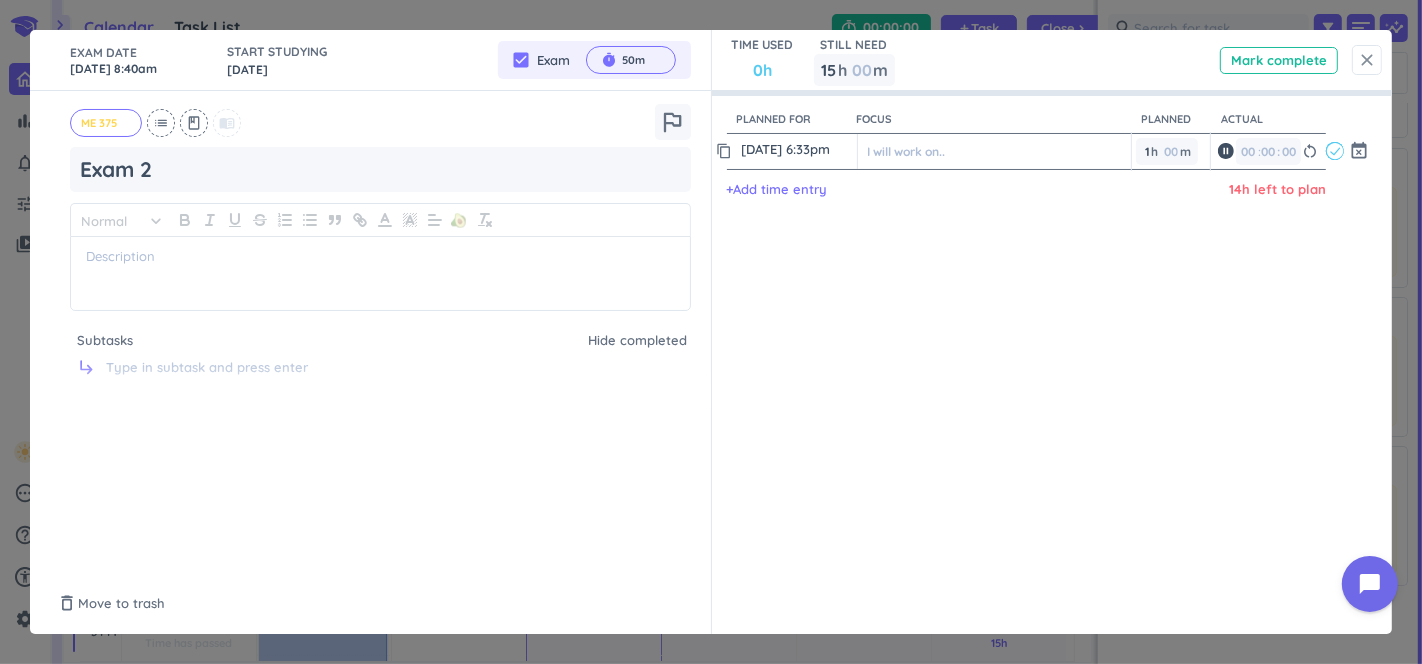 type on "00" 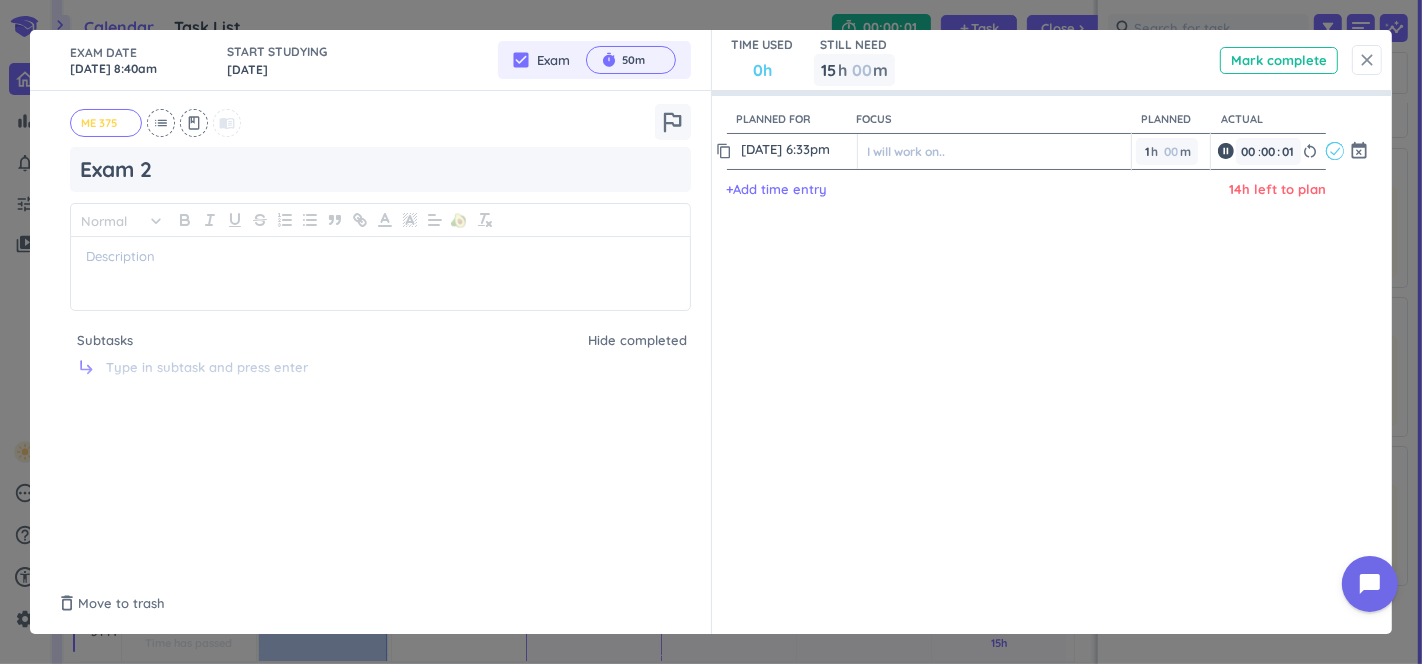 click on "close" at bounding box center [1367, 60] 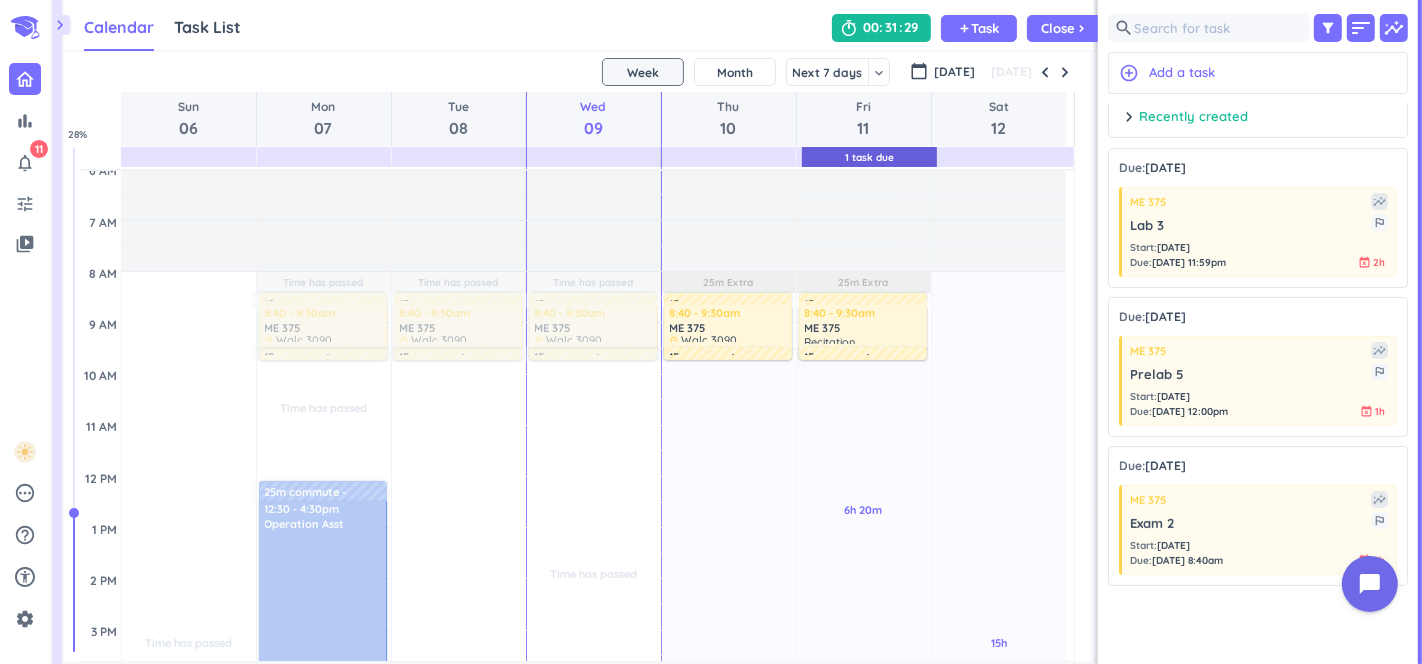 click on "00 31 29" at bounding box center [881, 28] 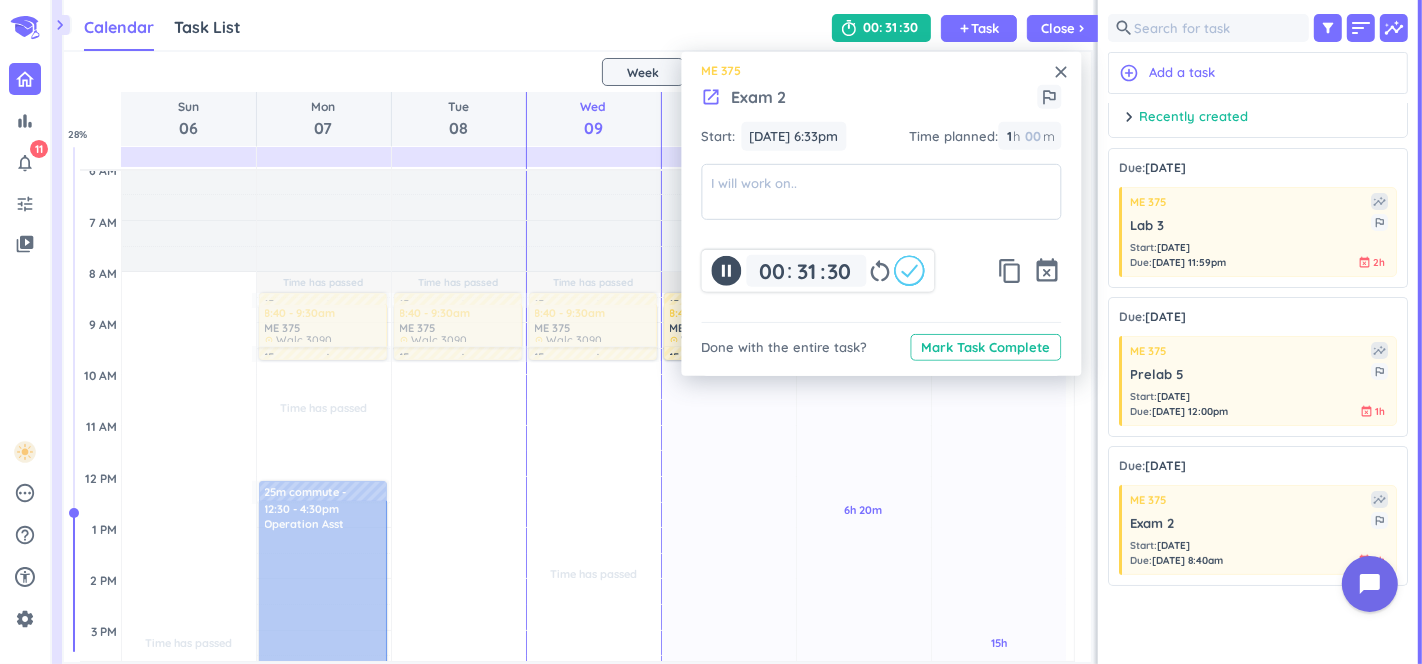 click on "00 00 00 31 31 00 : 30 restart_alt" at bounding box center [817, 271] 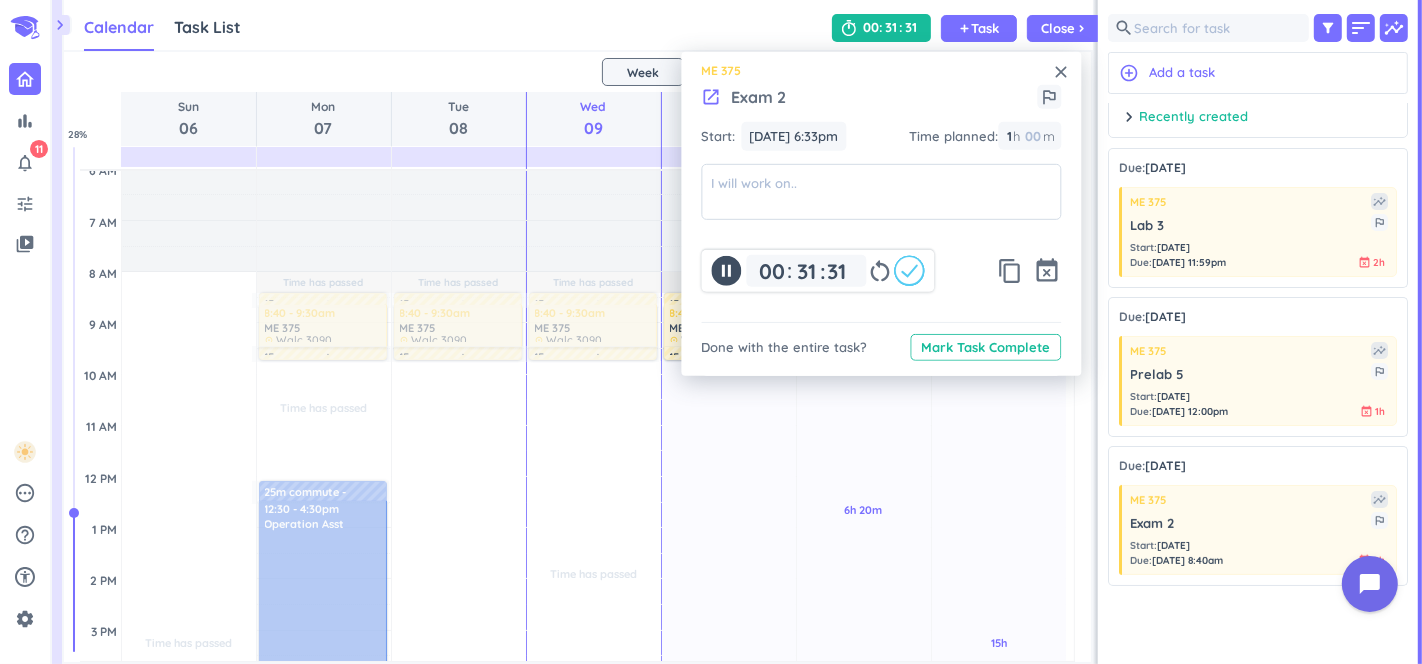 click 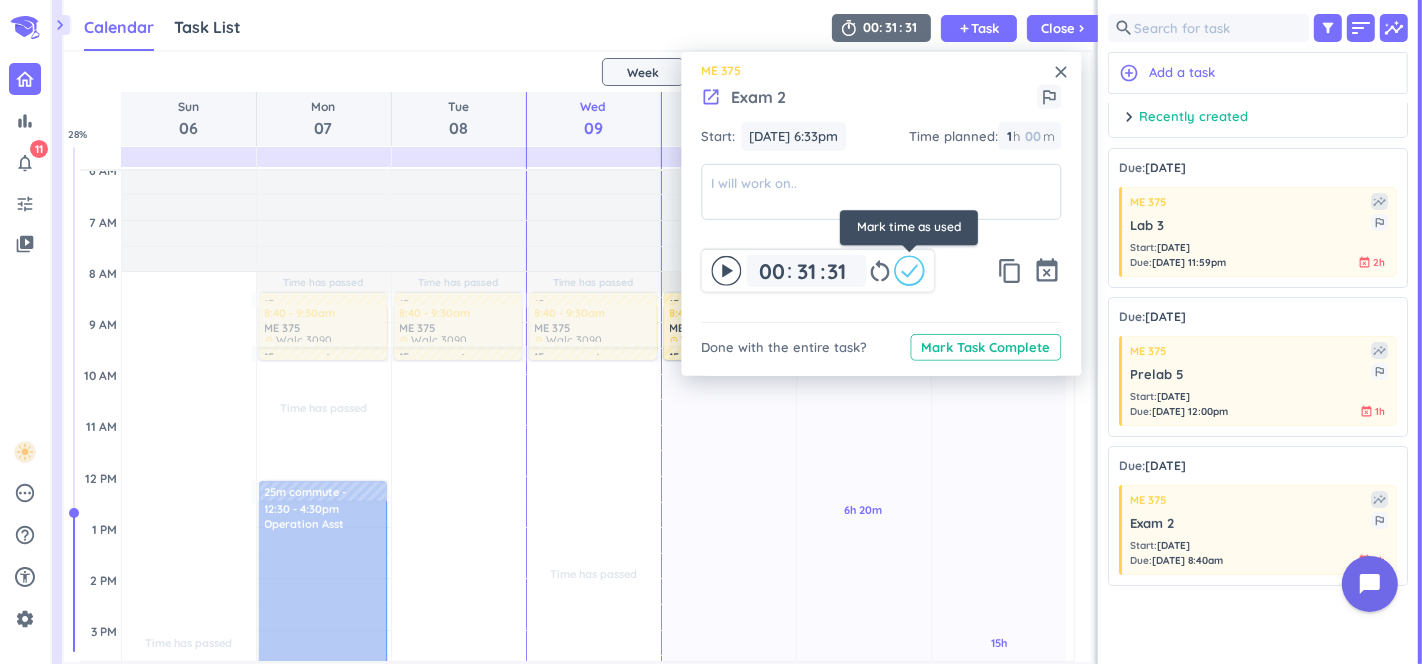click 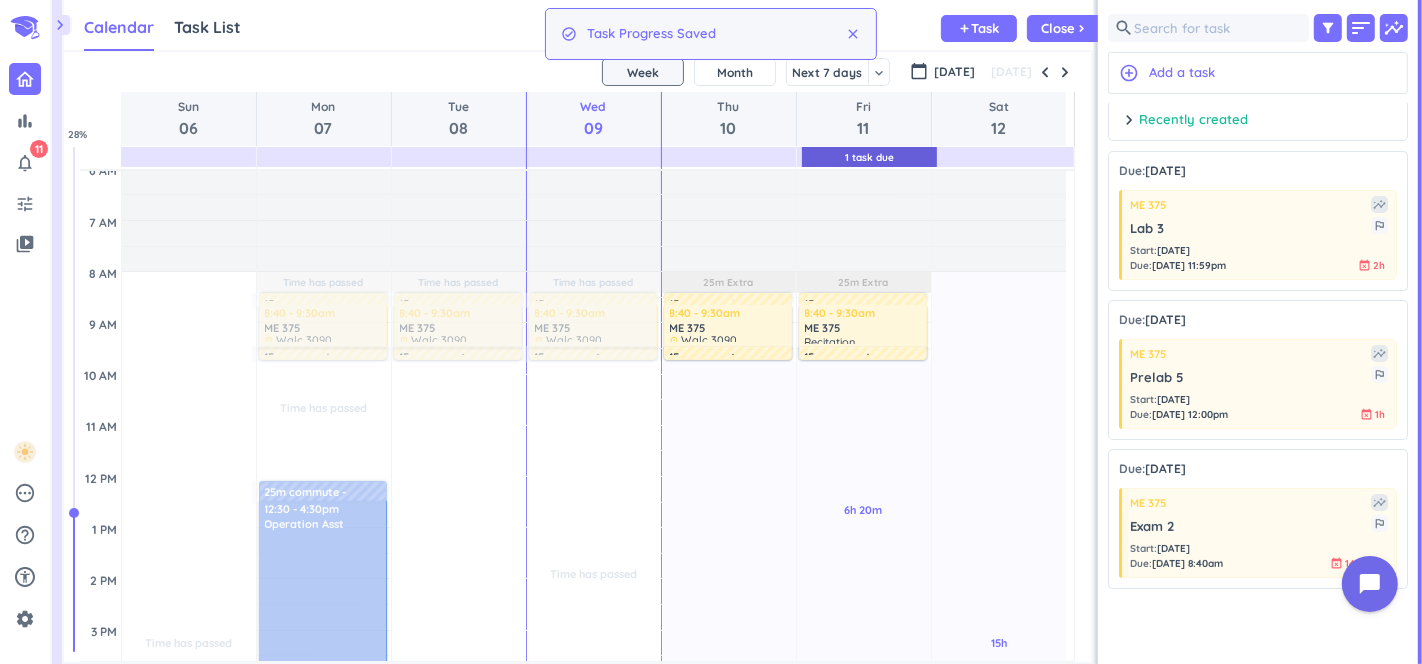 scroll, scrollTop: 8, scrollLeft: 0, axis: vertical 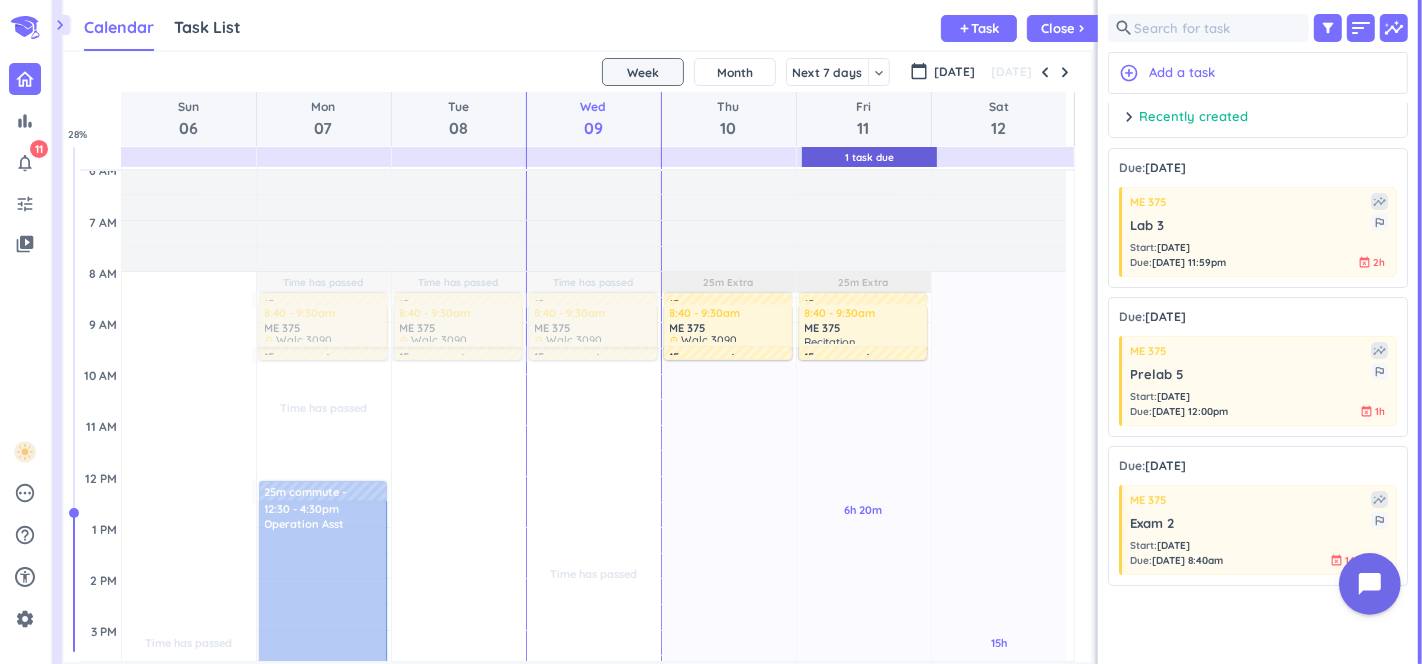 drag, startPoint x: 1352, startPoint y: 601, endPoint x: 1326, endPoint y: 664, distance: 68.154236 